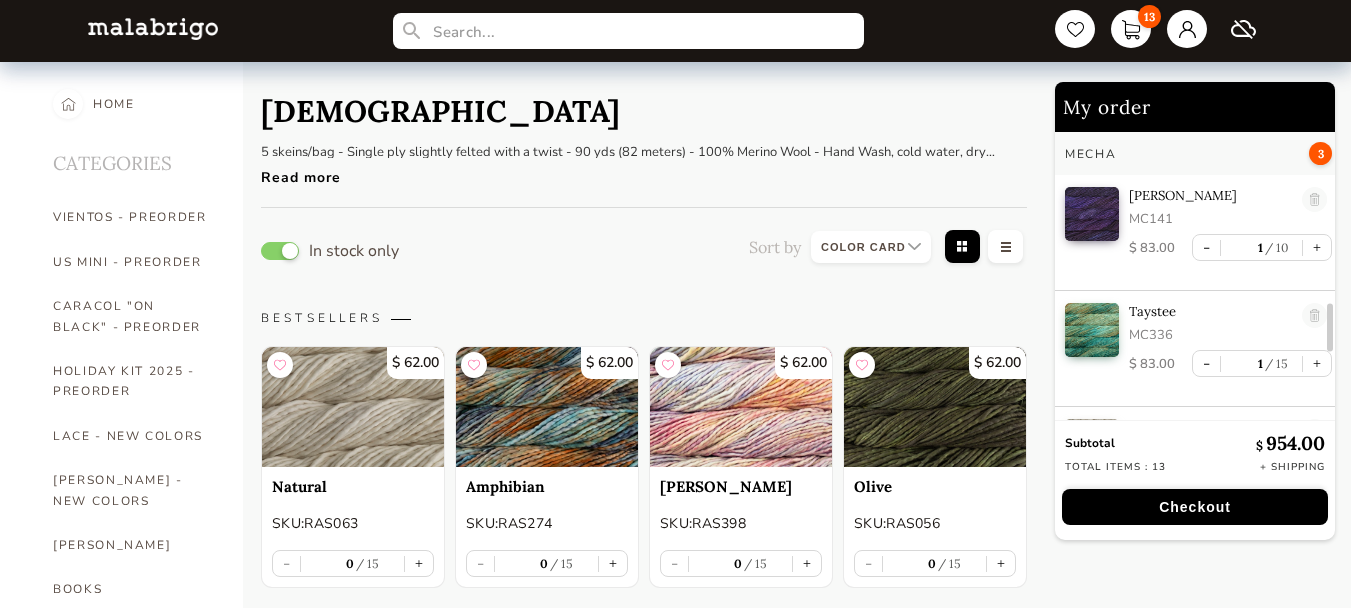 select on "INDEX" 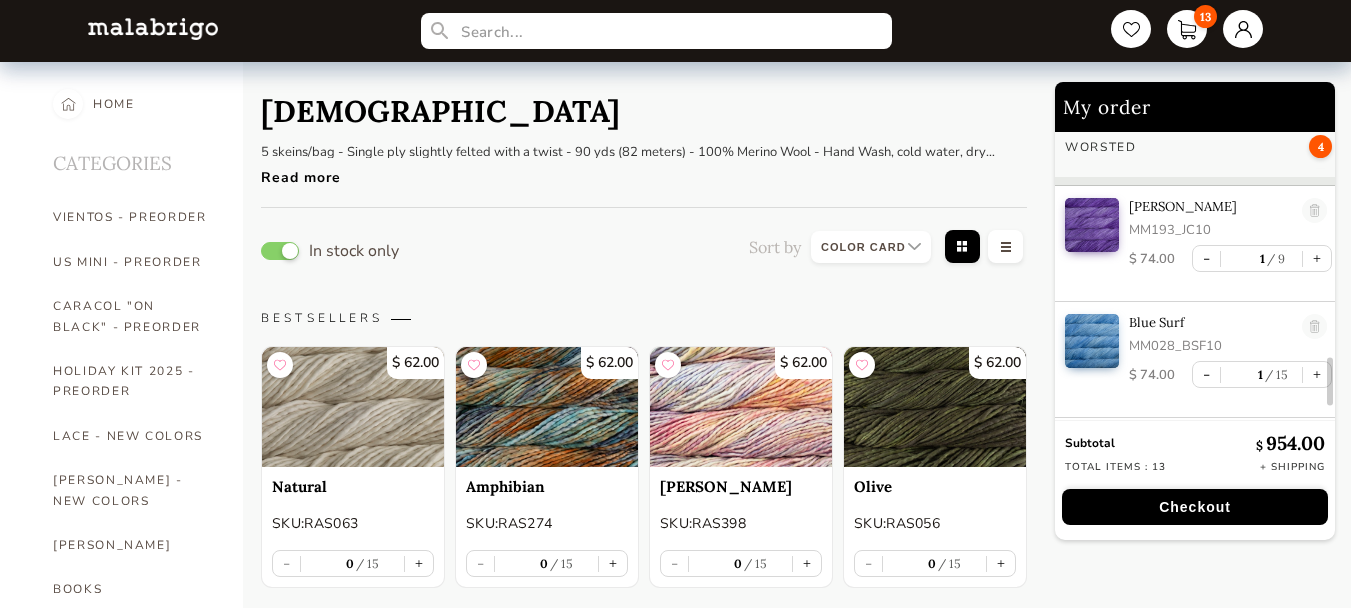 scroll, scrollTop: 1481, scrollLeft: 0, axis: vertical 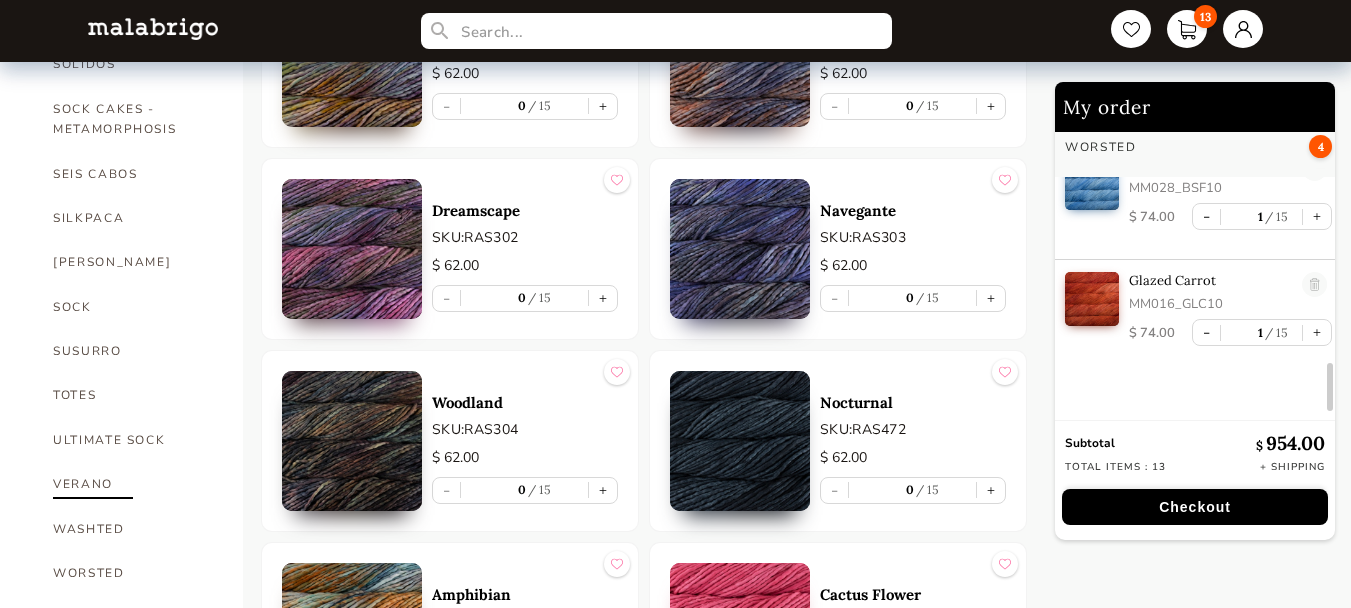 click on "VERANO" at bounding box center [133, 484] 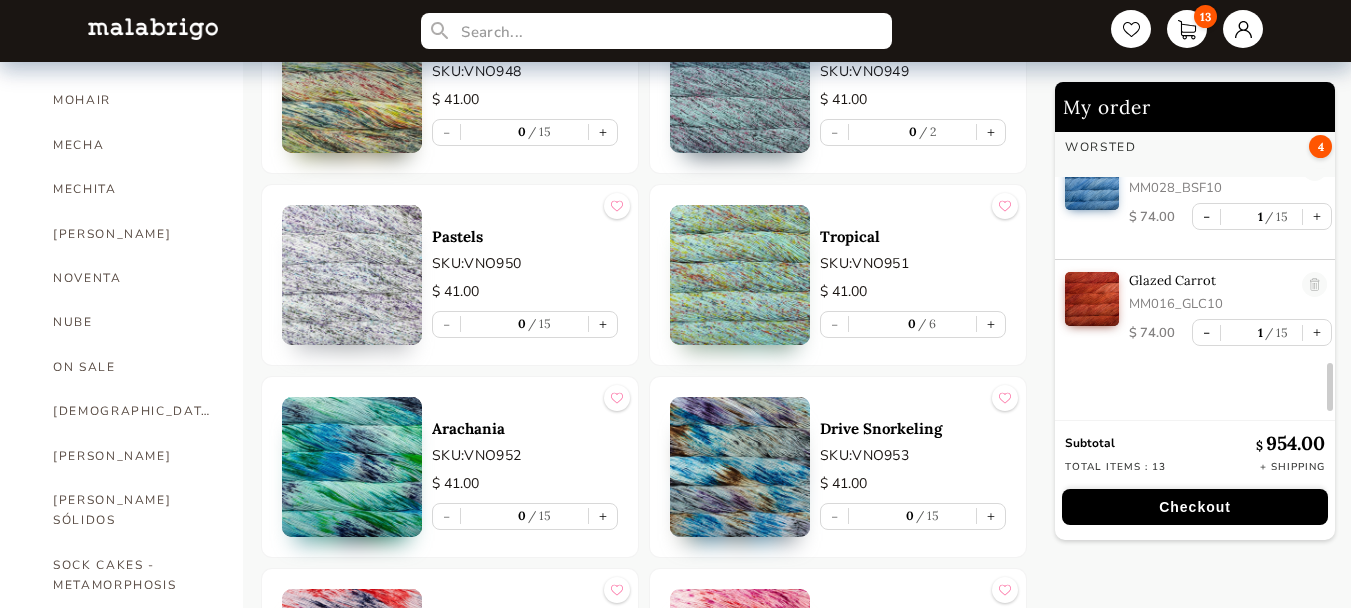 scroll, scrollTop: 900, scrollLeft: 0, axis: vertical 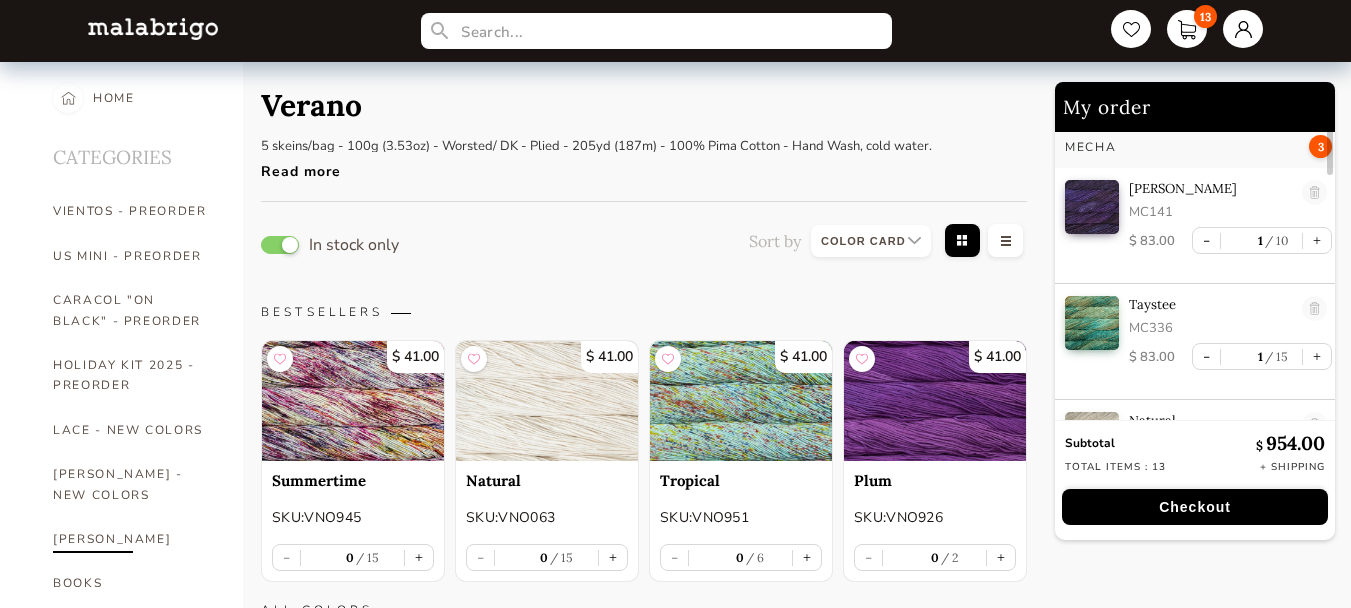 click on "[PERSON_NAME]" at bounding box center (133, 539) 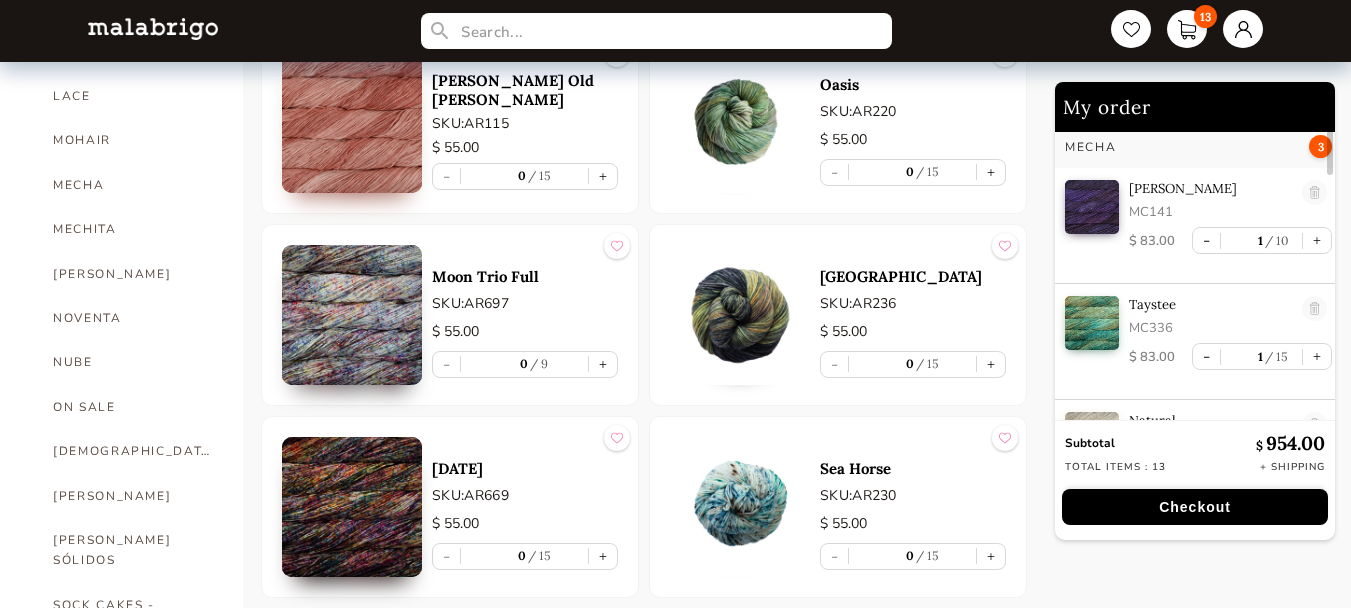 scroll, scrollTop: 806, scrollLeft: 0, axis: vertical 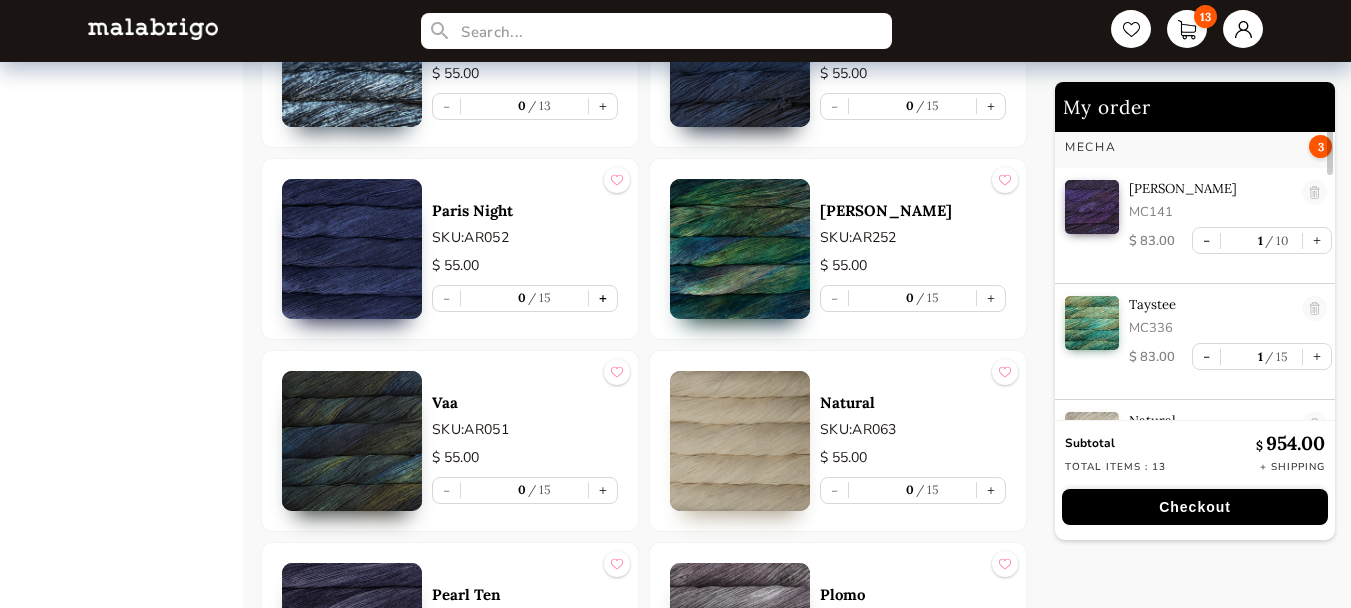 click on "+" at bounding box center [603, 298] 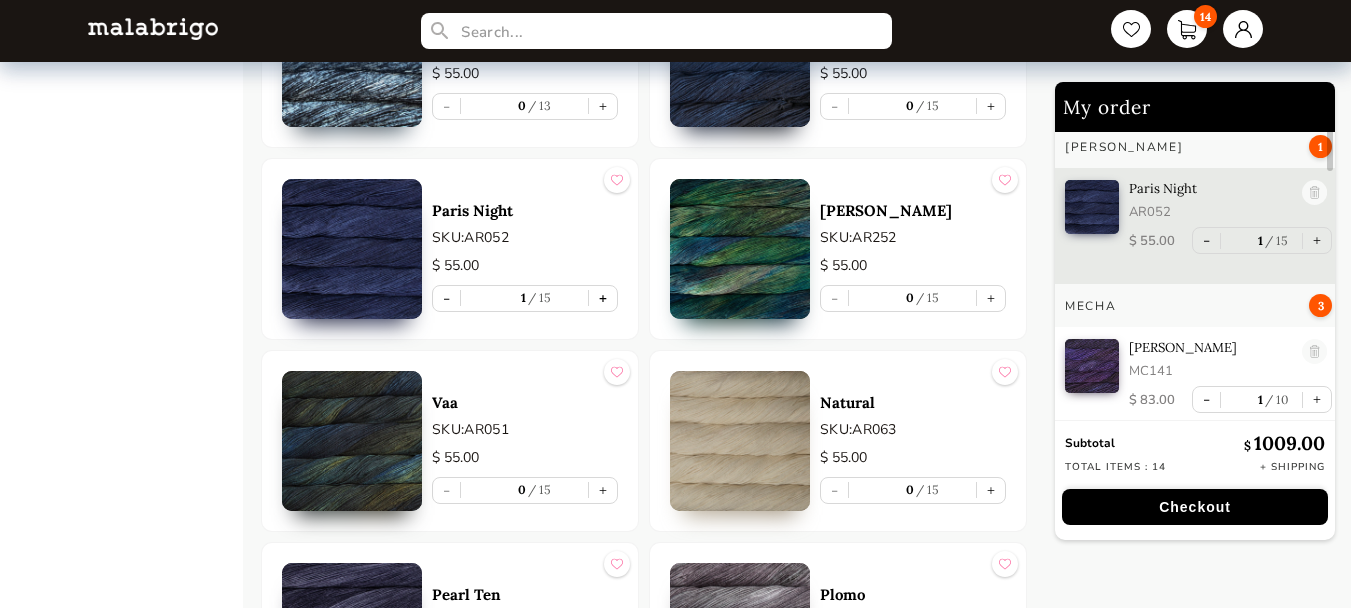 scroll, scrollTop: 0, scrollLeft: 0, axis: both 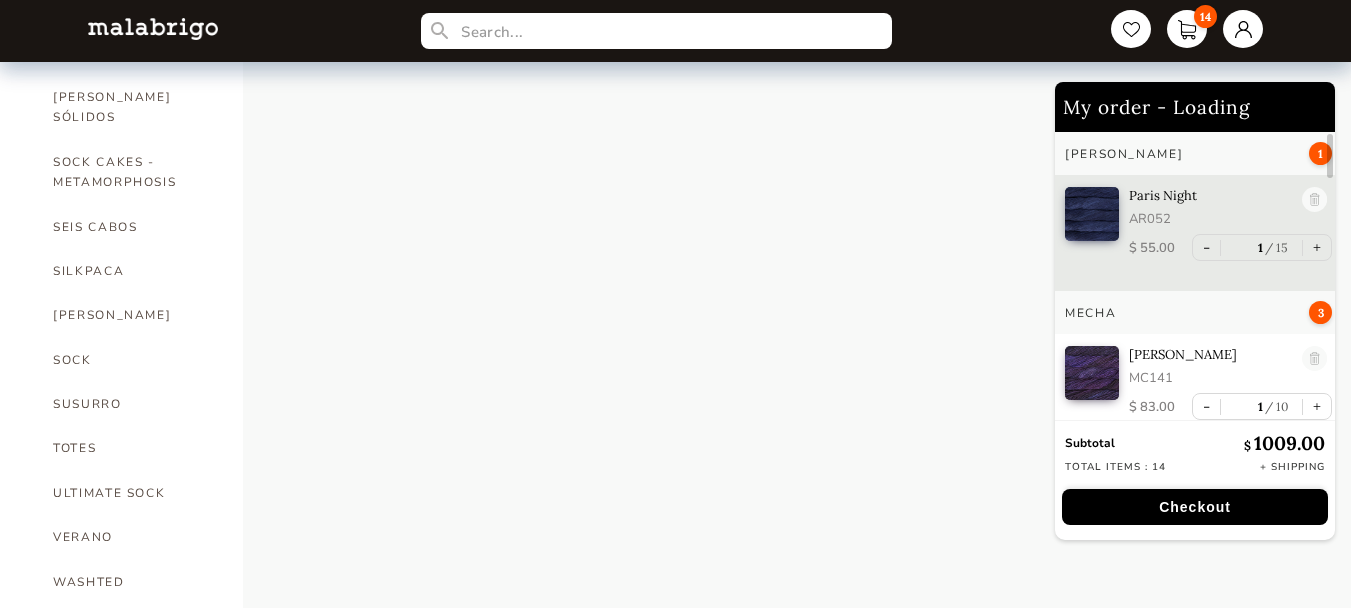 select on "INDEX" 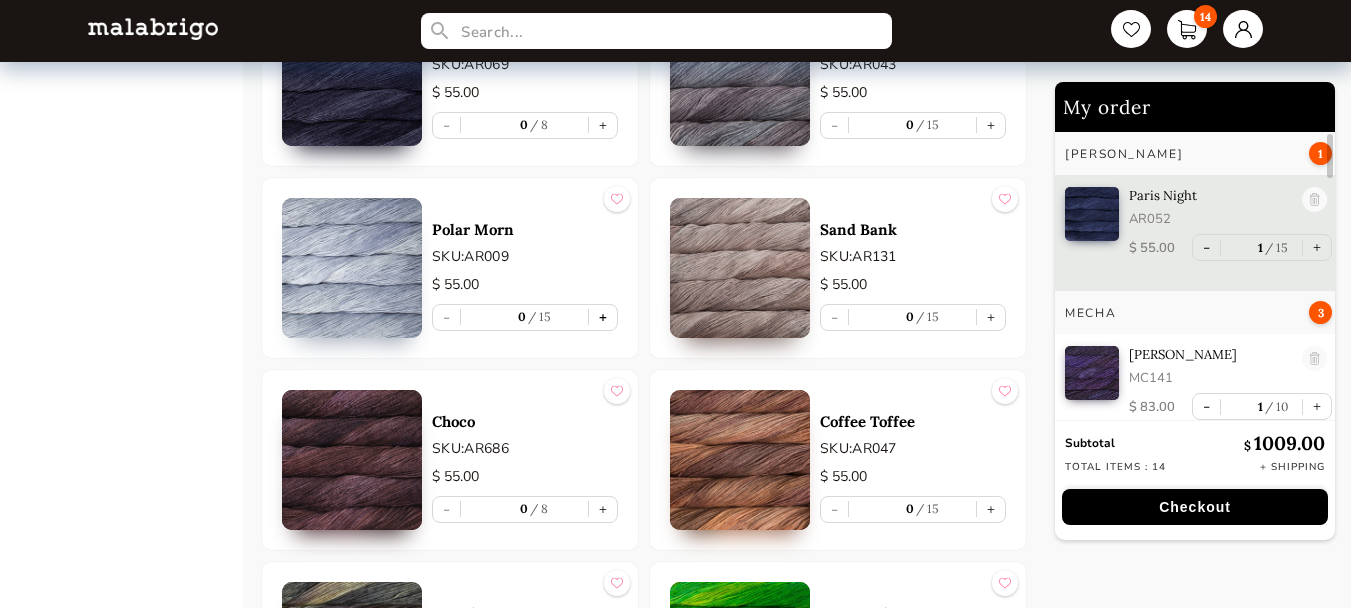 scroll, scrollTop: 7761, scrollLeft: 0, axis: vertical 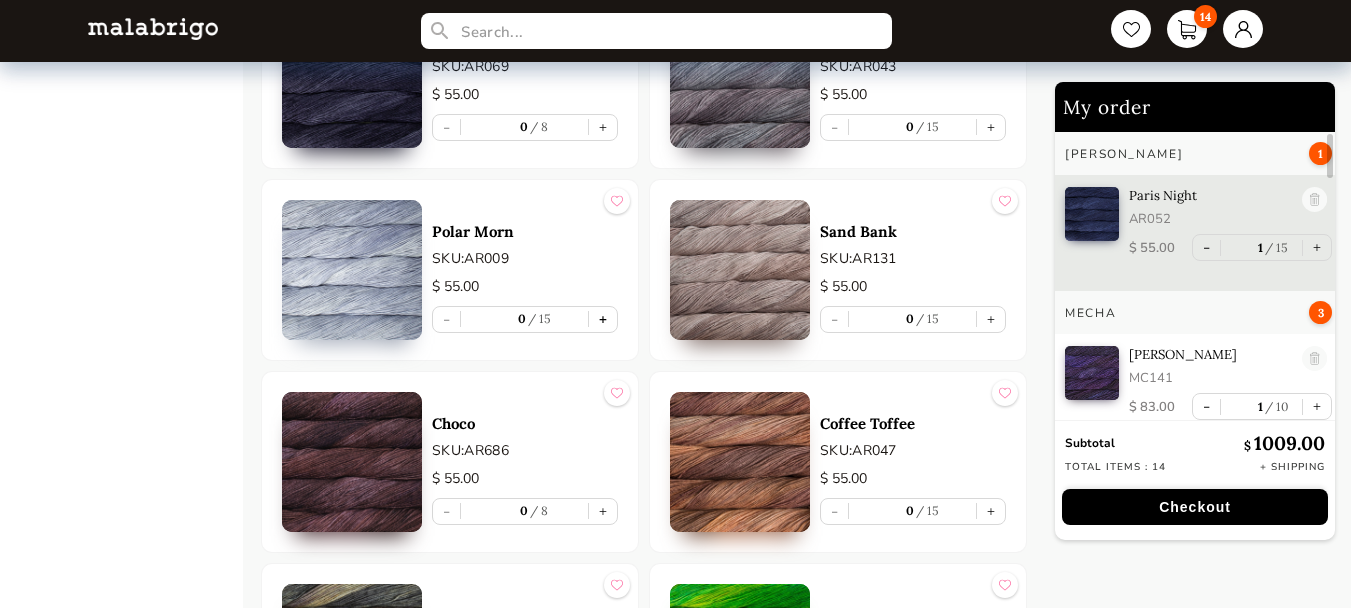 click on "+" at bounding box center [603, 319] 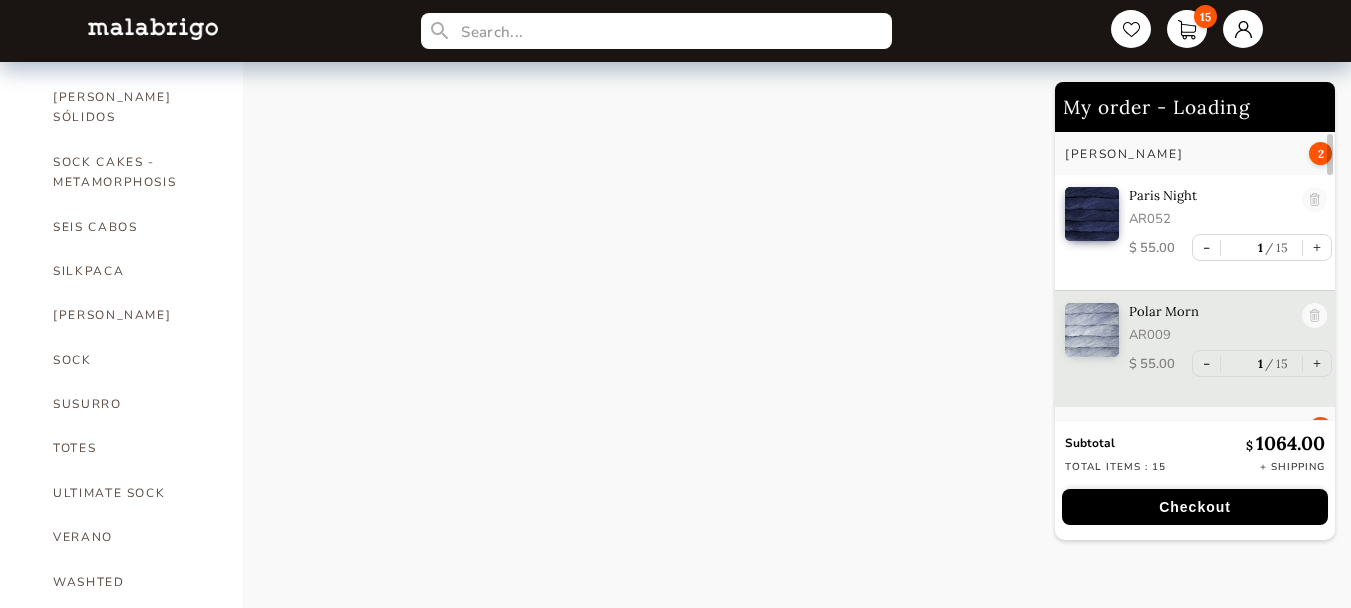 select on "INDEX" 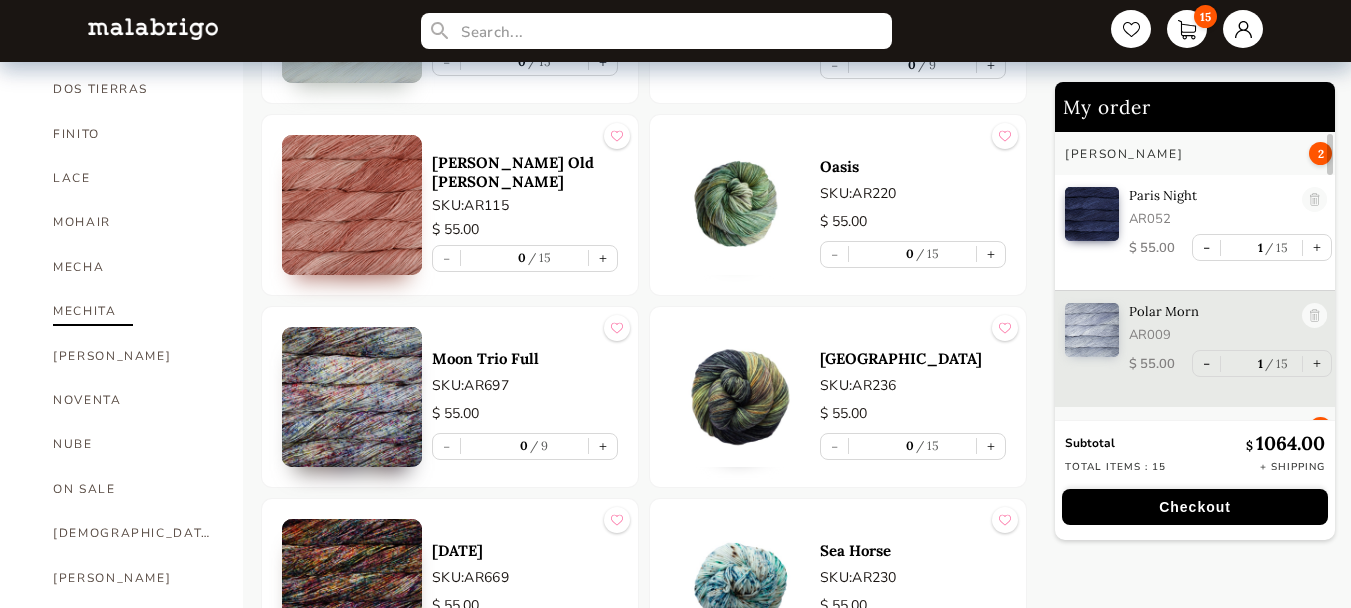 scroll, scrollTop: 706, scrollLeft: 0, axis: vertical 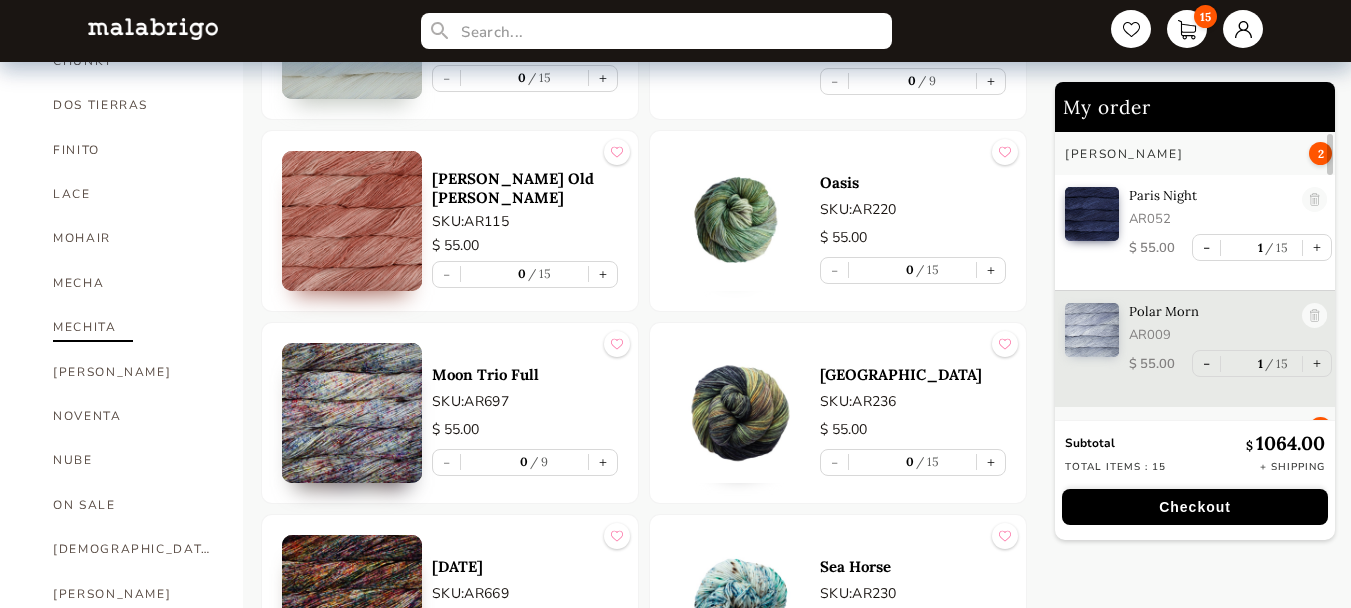 drag, startPoint x: 97, startPoint y: 312, endPoint x: 112, endPoint y: 322, distance: 18.027756 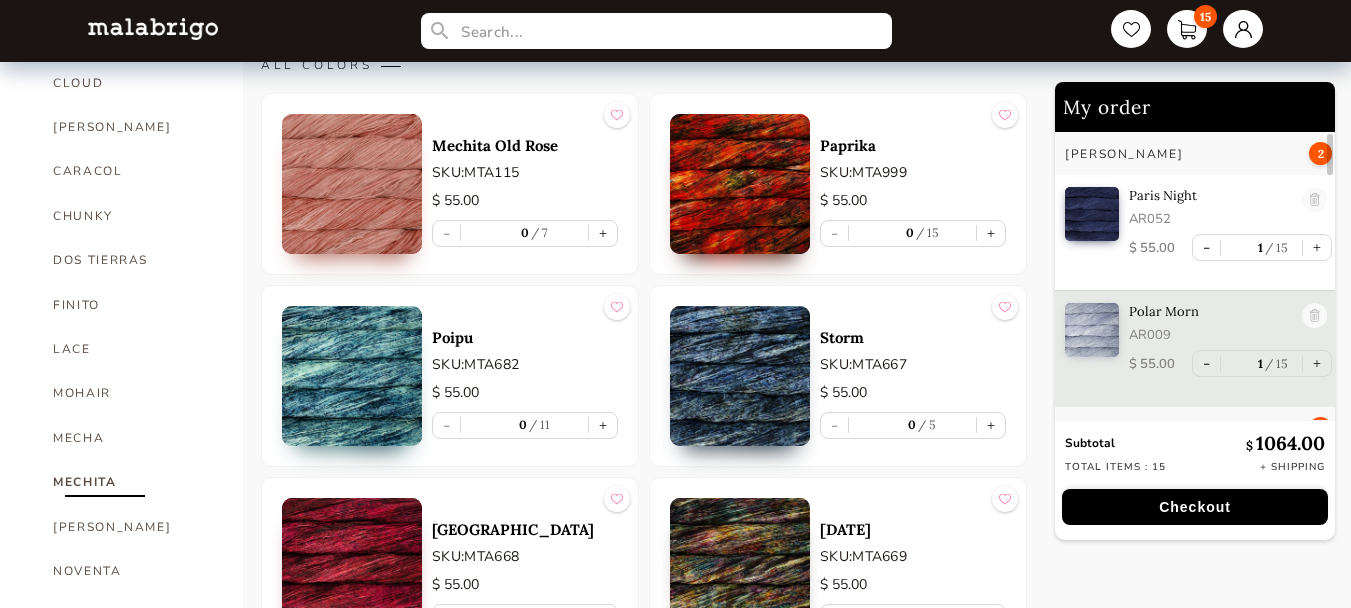 scroll, scrollTop: 506, scrollLeft: 0, axis: vertical 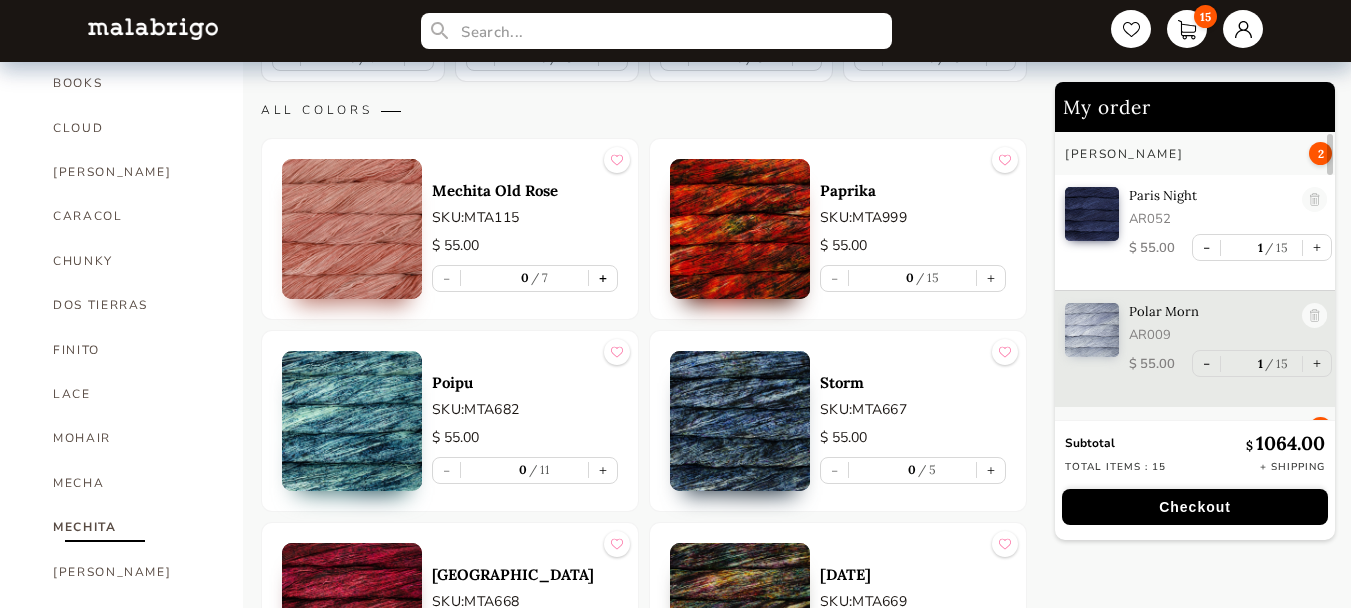 click on "+" at bounding box center (603, 278) 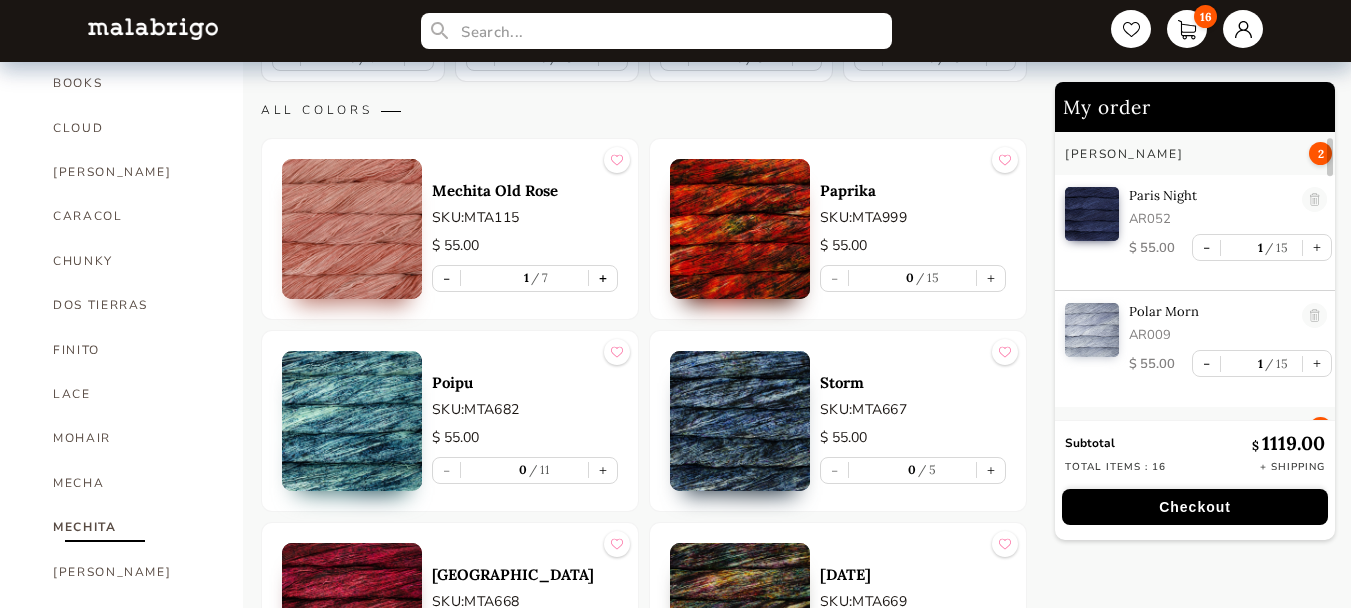 scroll, scrollTop: 323, scrollLeft: 0, axis: vertical 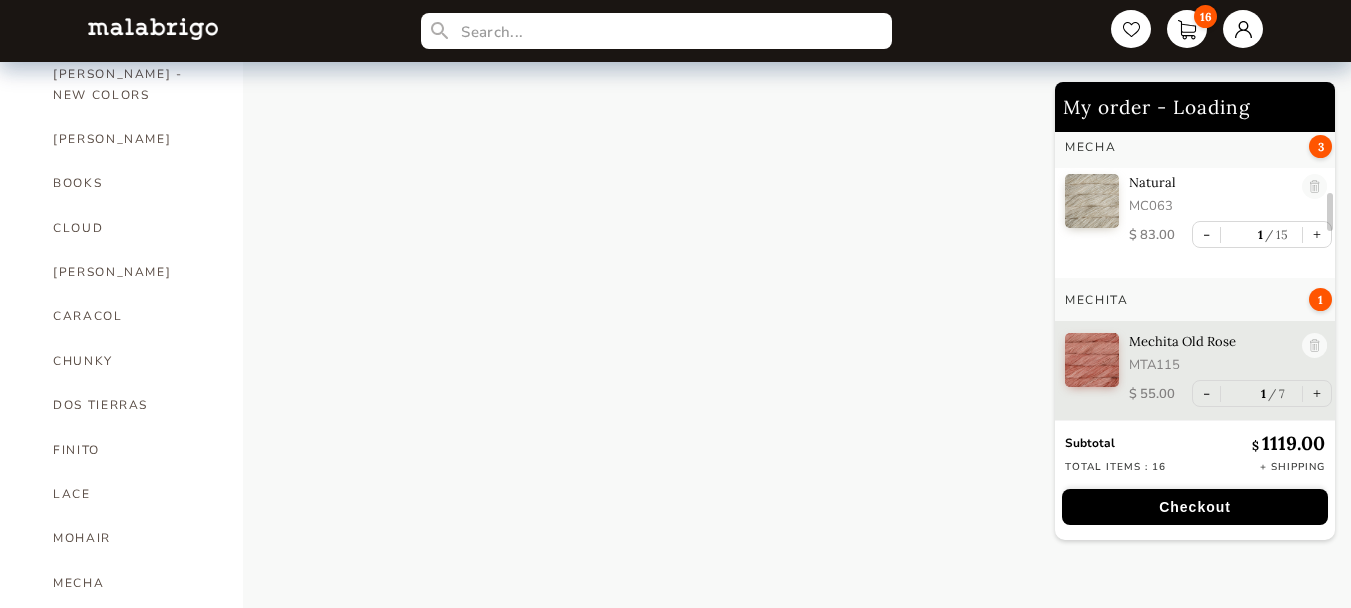 select on "INDEX" 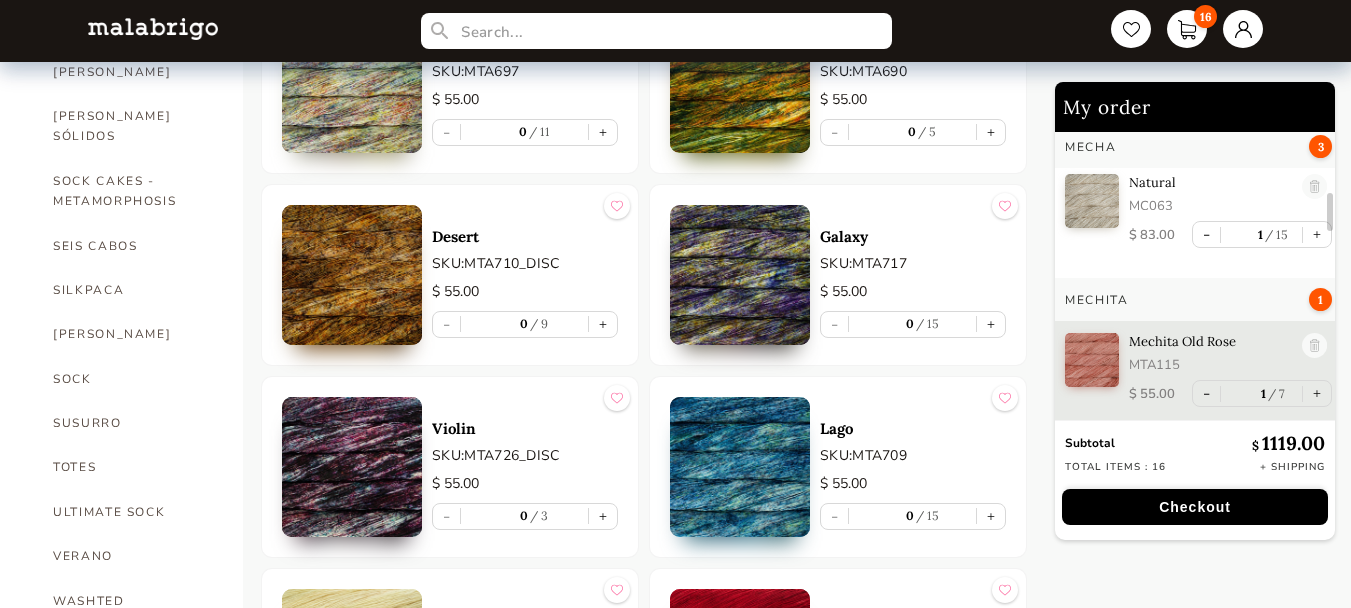 scroll, scrollTop: 1106, scrollLeft: 0, axis: vertical 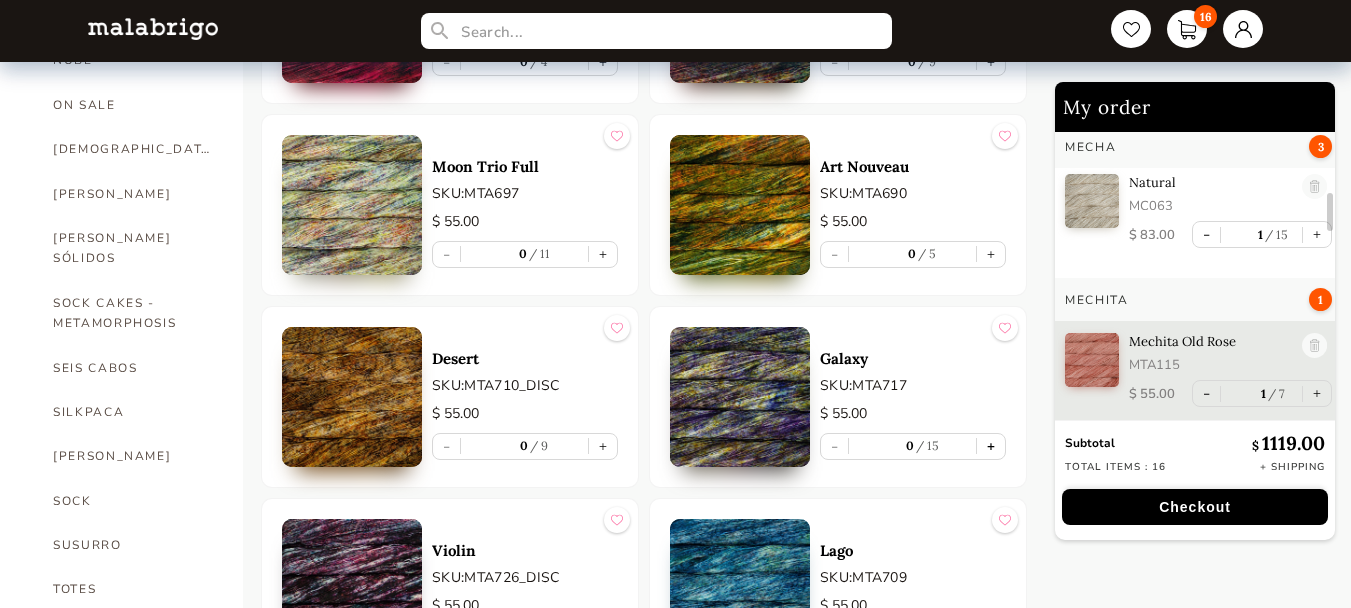 click on "+" at bounding box center (991, 446) 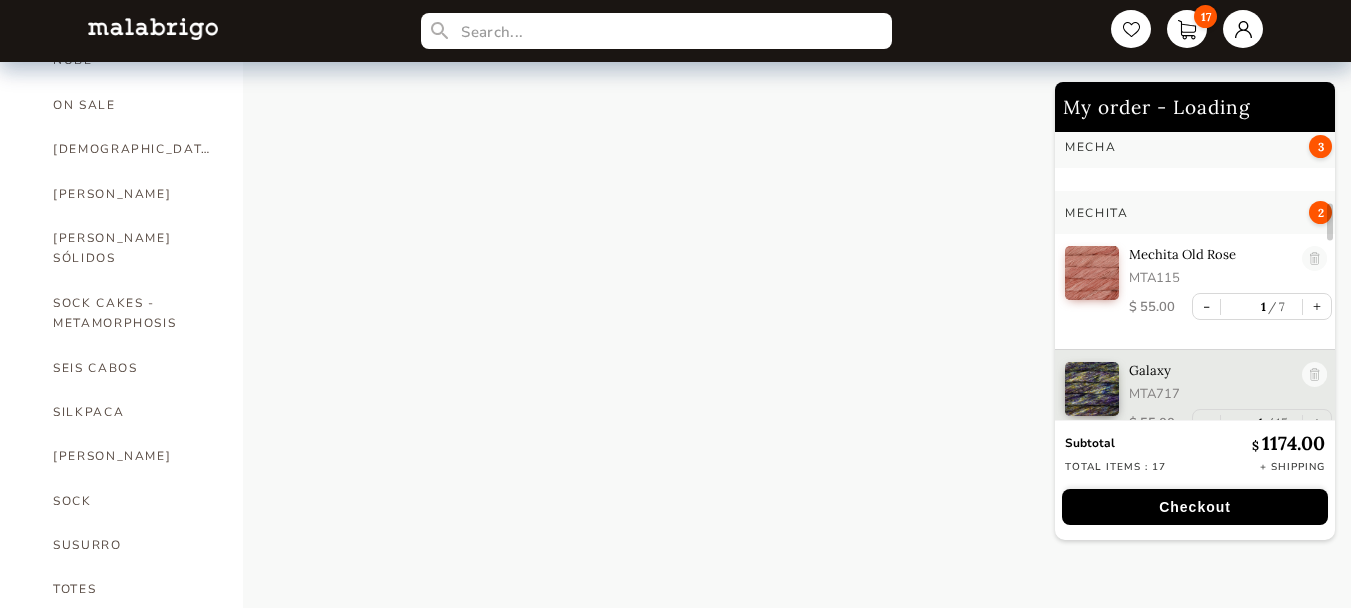 scroll, scrollTop: 629, scrollLeft: 0, axis: vertical 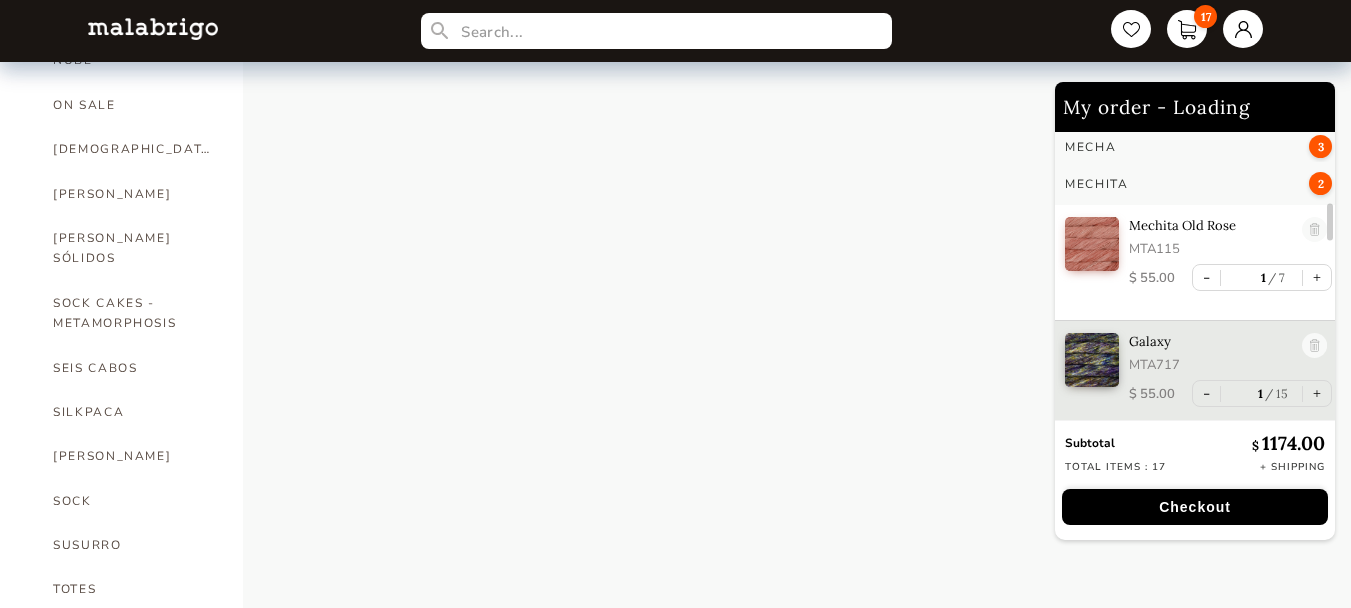 select on "INDEX" 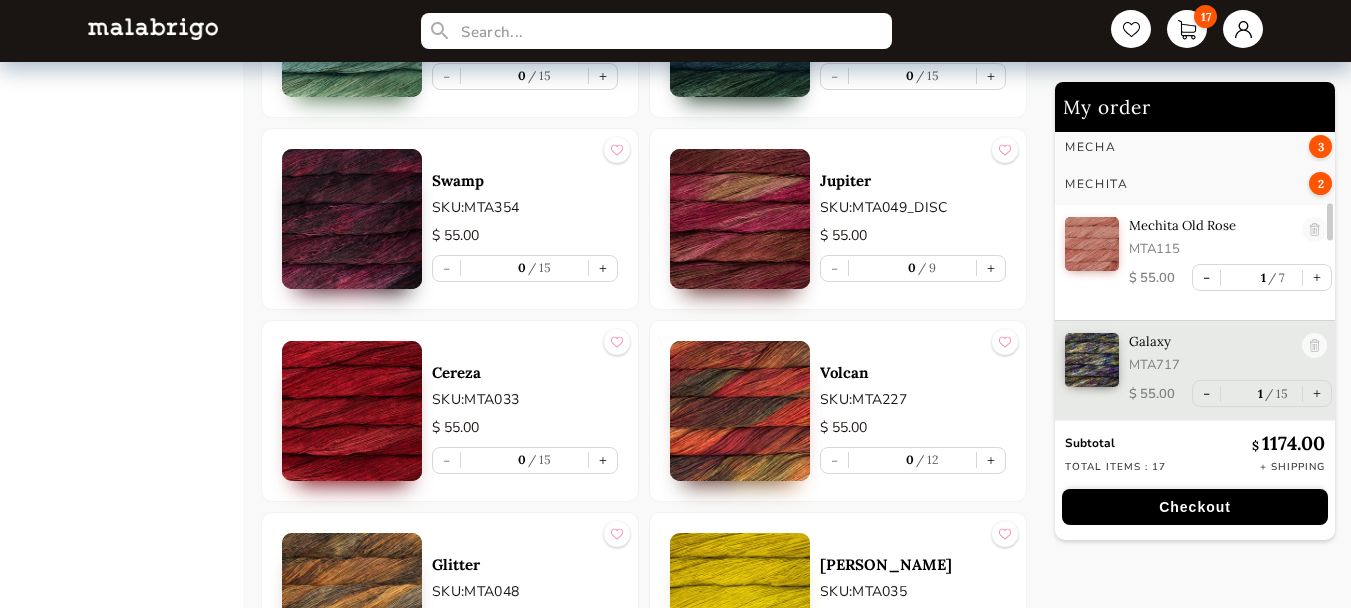 scroll, scrollTop: 4006, scrollLeft: 0, axis: vertical 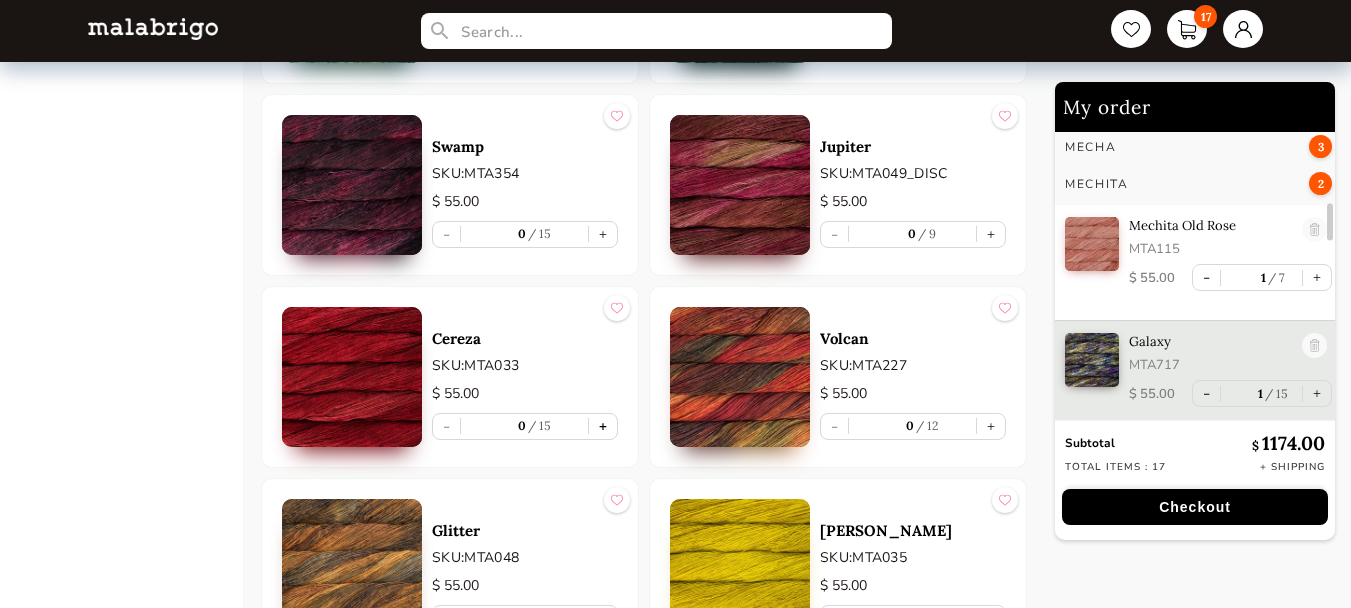 click on "+" at bounding box center (603, 426) 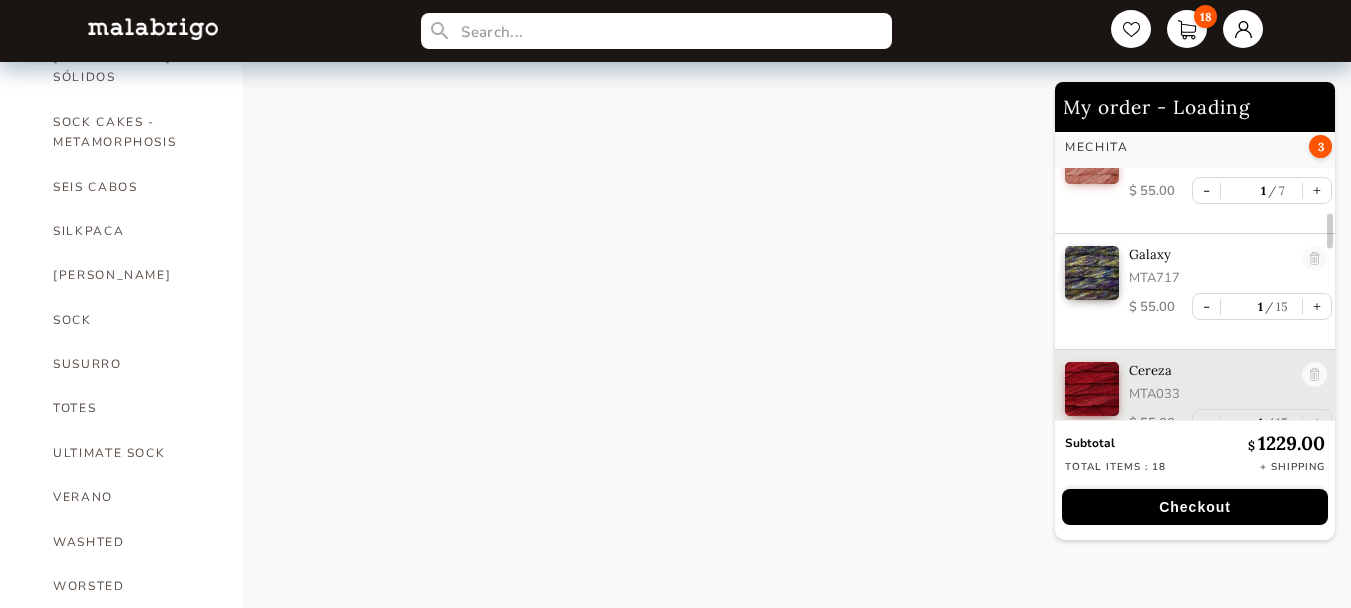 scroll, scrollTop: 745, scrollLeft: 0, axis: vertical 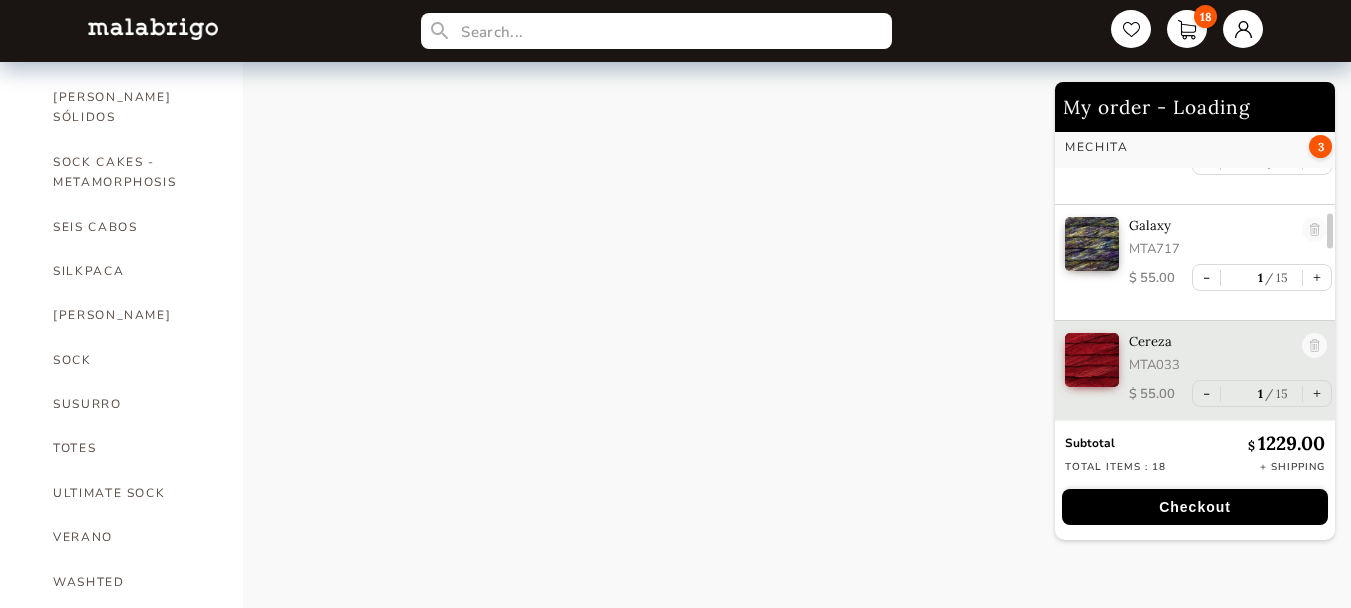 select on "INDEX" 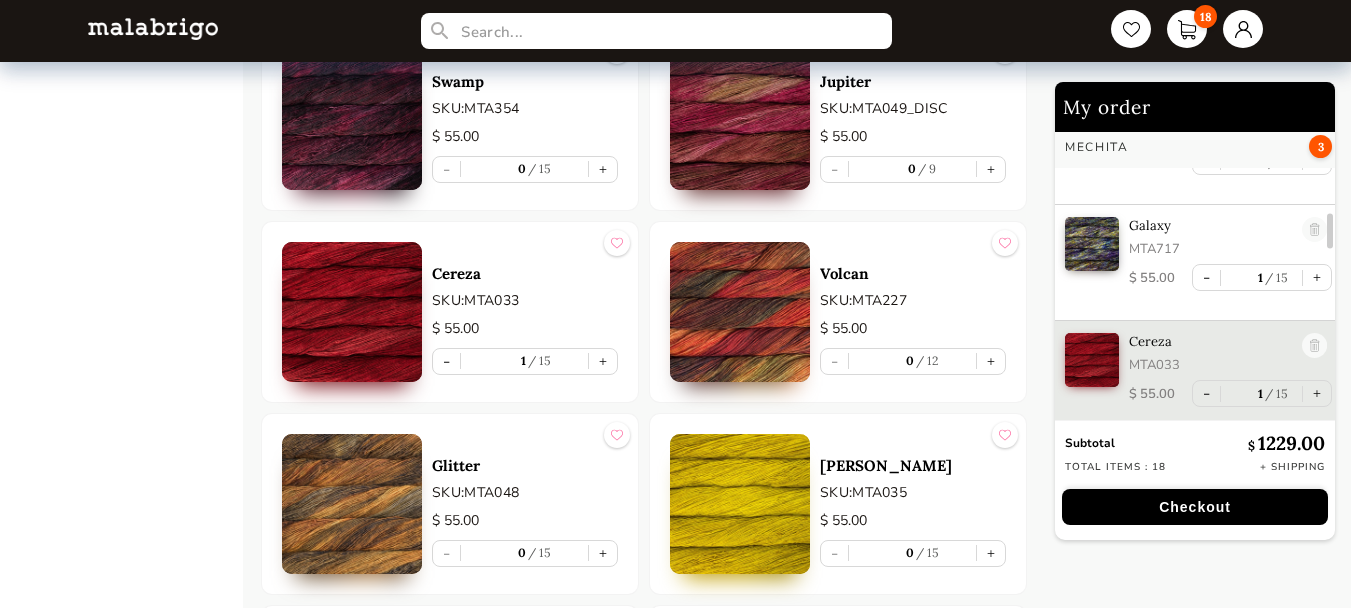 scroll, scrollTop: 4106, scrollLeft: 0, axis: vertical 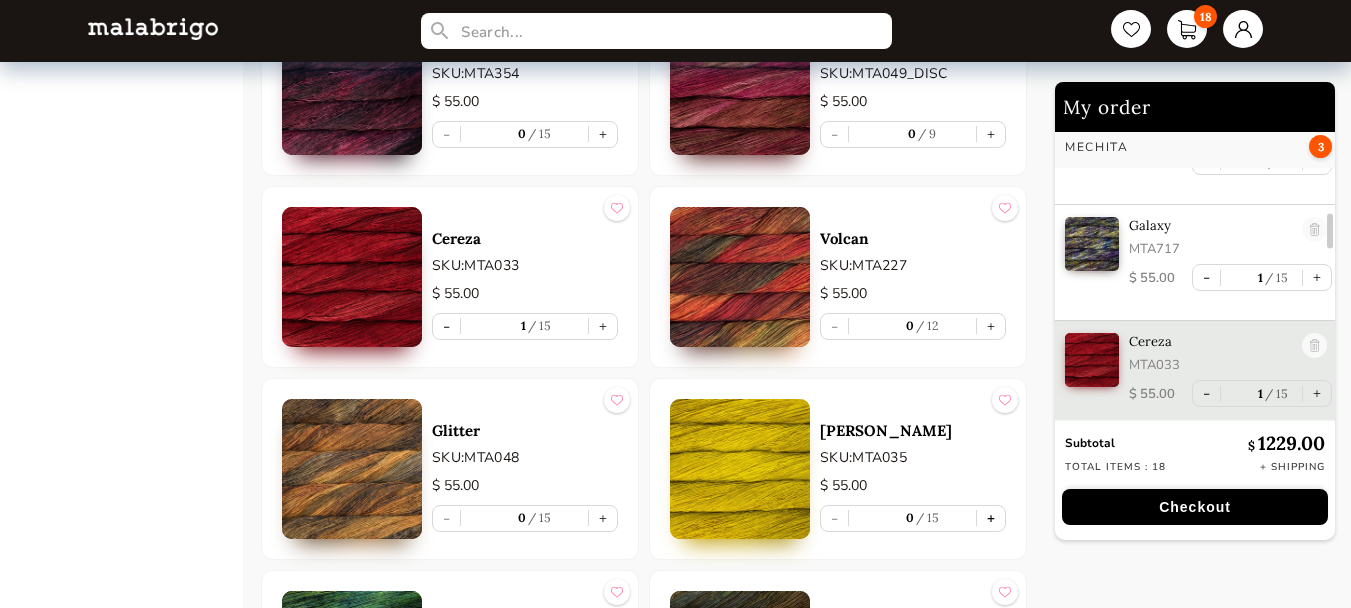 click on "+" at bounding box center [991, 518] 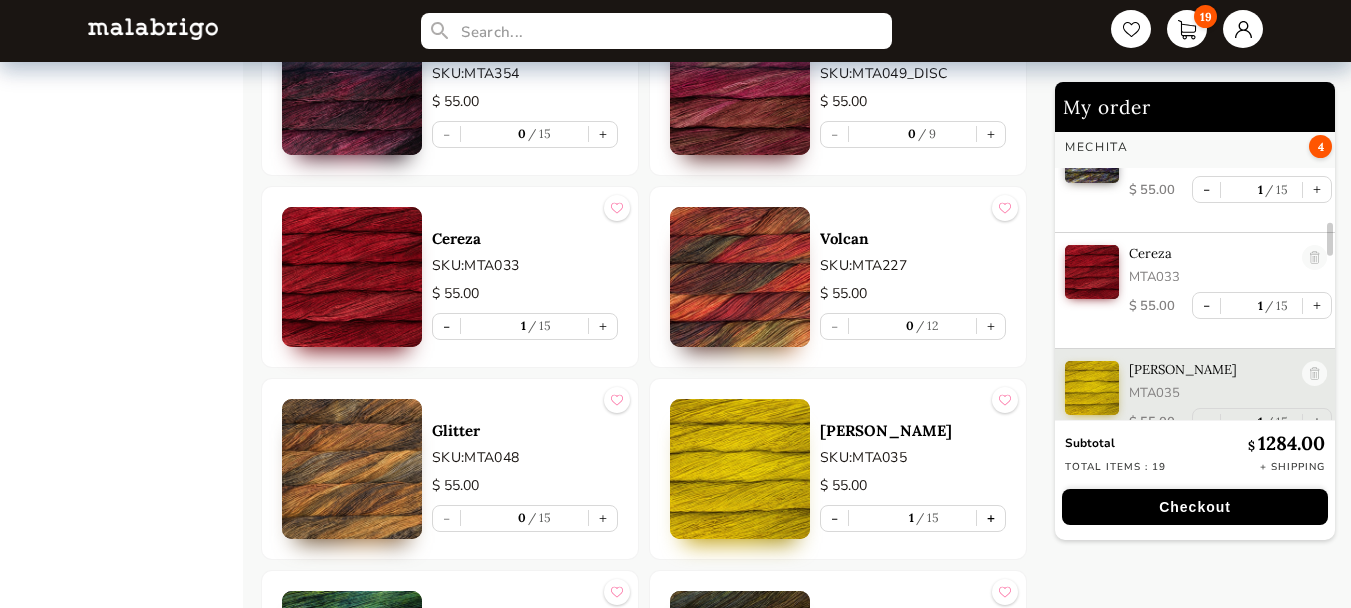 scroll, scrollTop: 864, scrollLeft: 0, axis: vertical 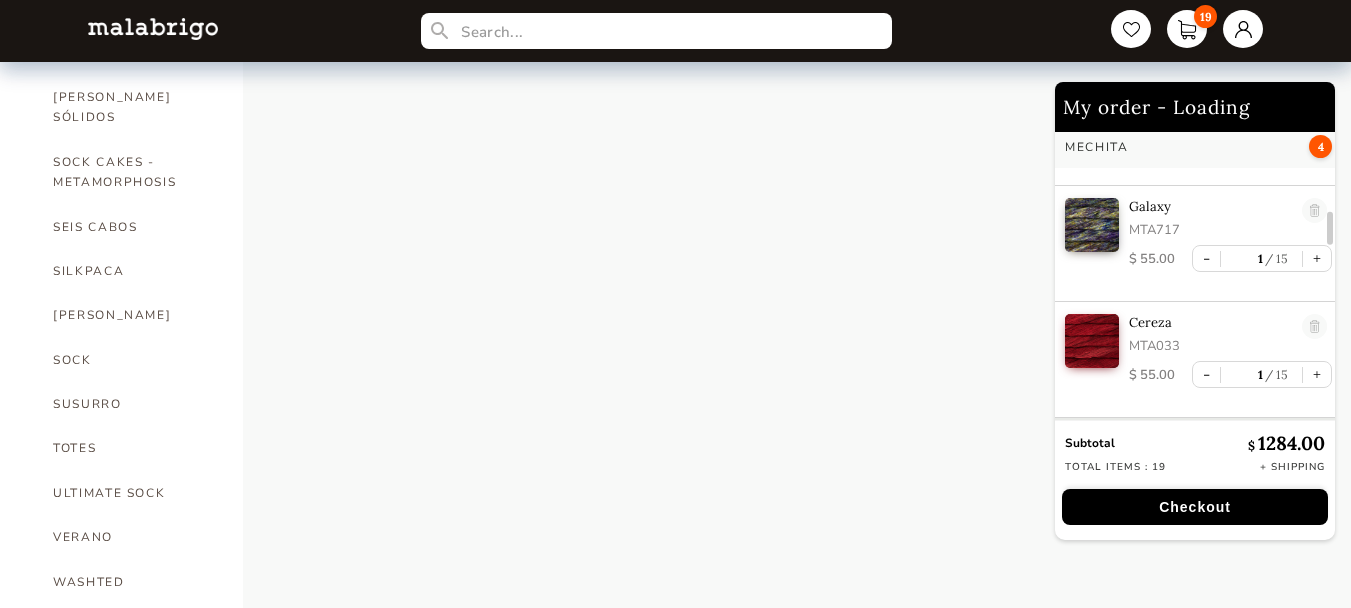 select on "INDEX" 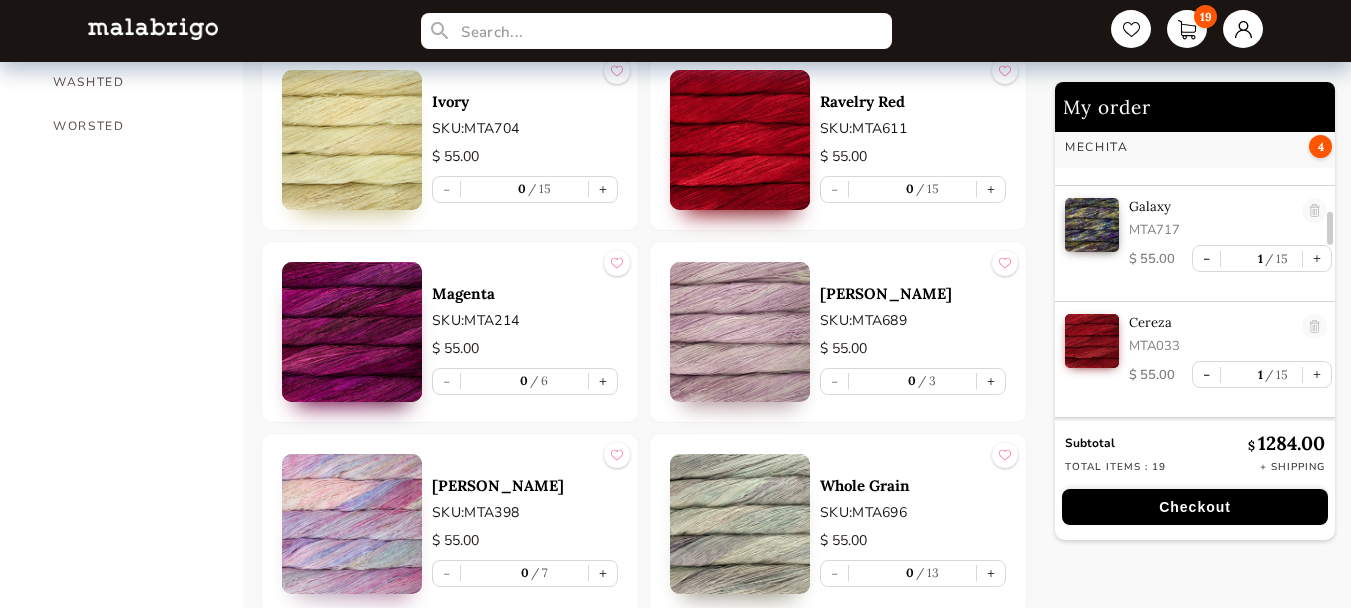 scroll, scrollTop: 1847, scrollLeft: 0, axis: vertical 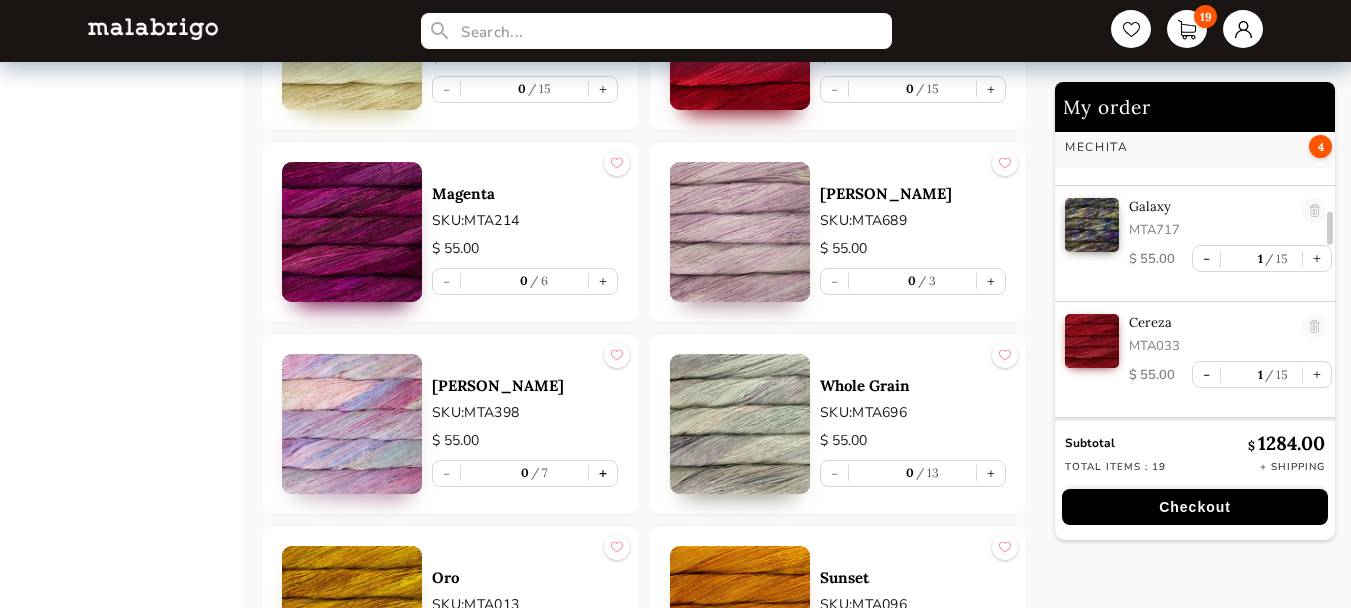 click on "+" at bounding box center (603, 473) 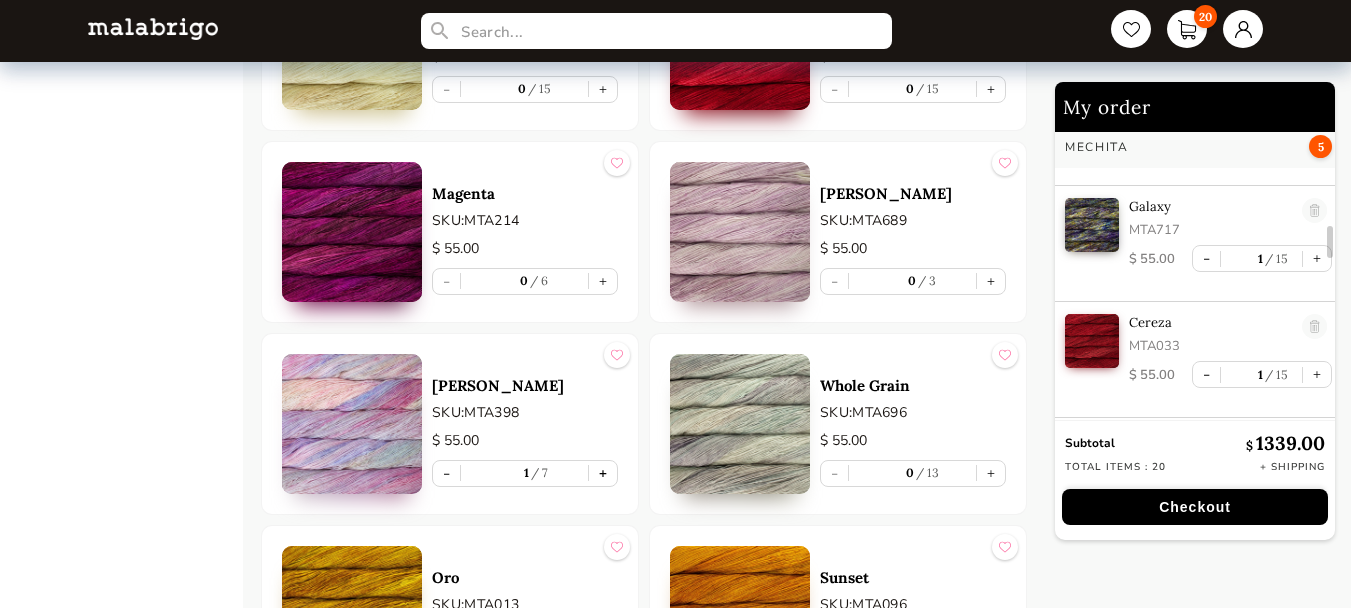 scroll, scrollTop: 972, scrollLeft: 0, axis: vertical 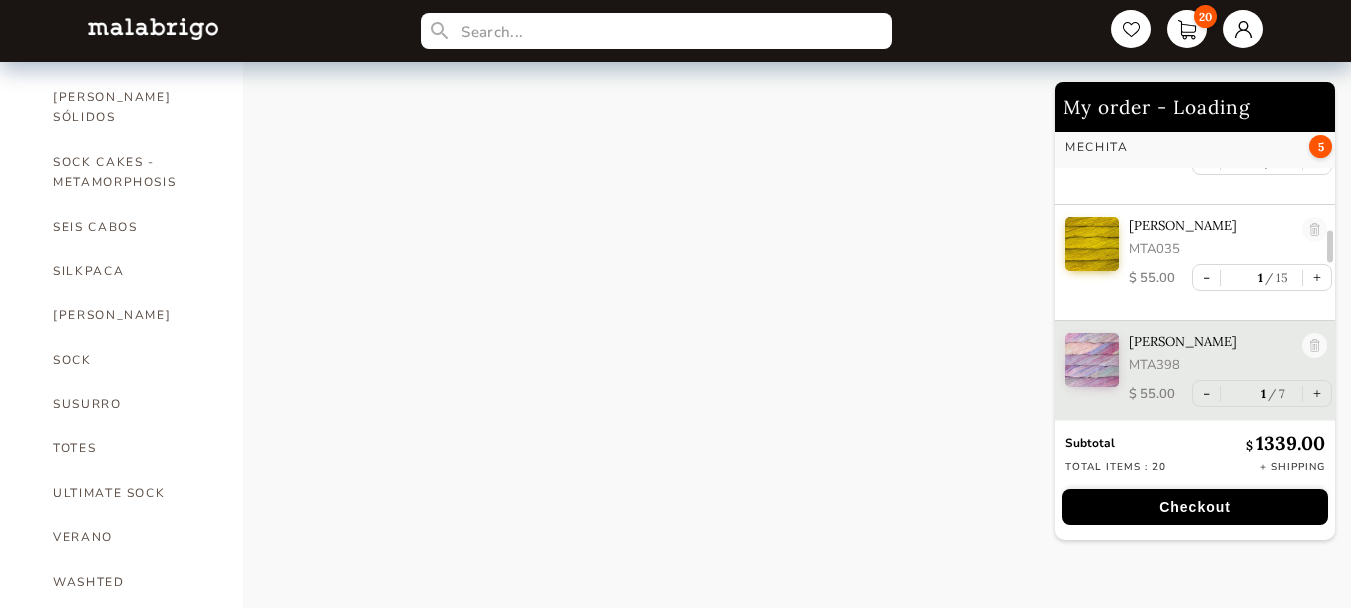 select on "INDEX" 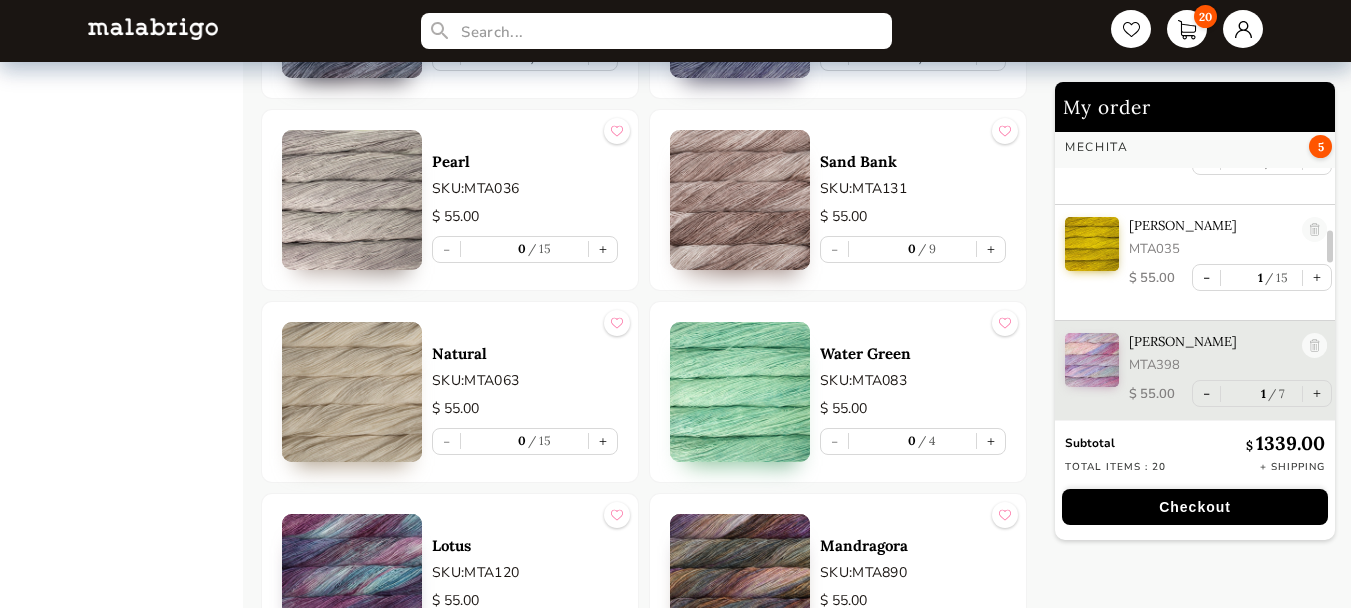 scroll, scrollTop: 6147, scrollLeft: 0, axis: vertical 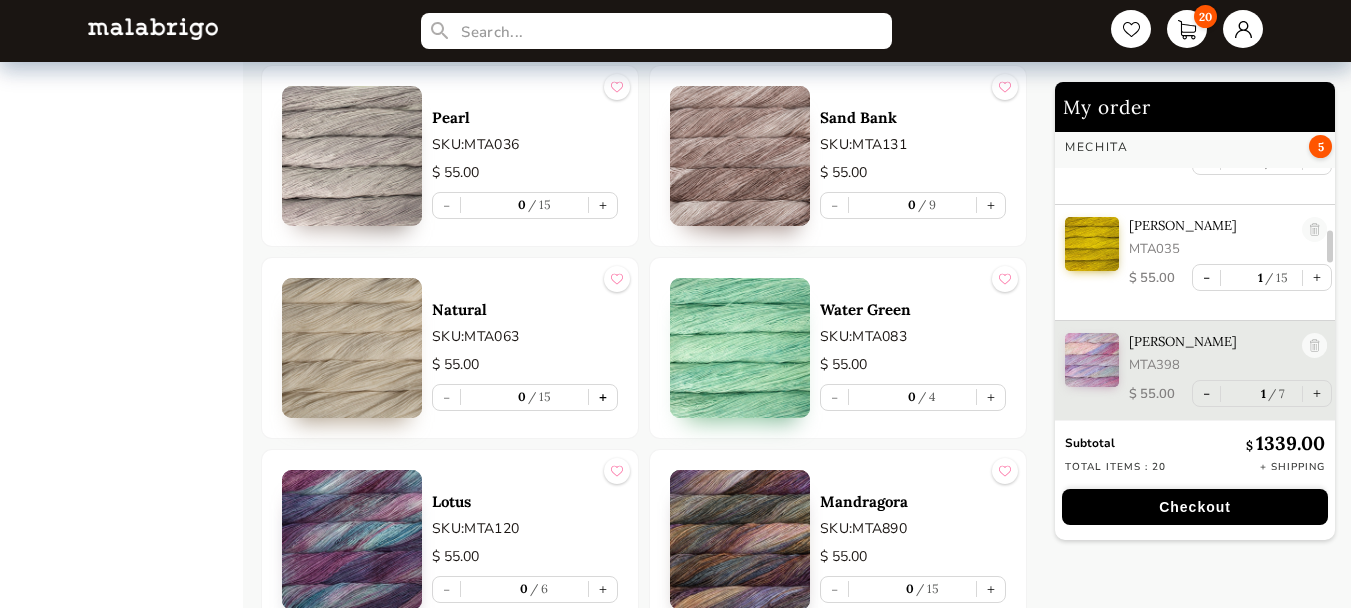 click on "+" at bounding box center [603, 397] 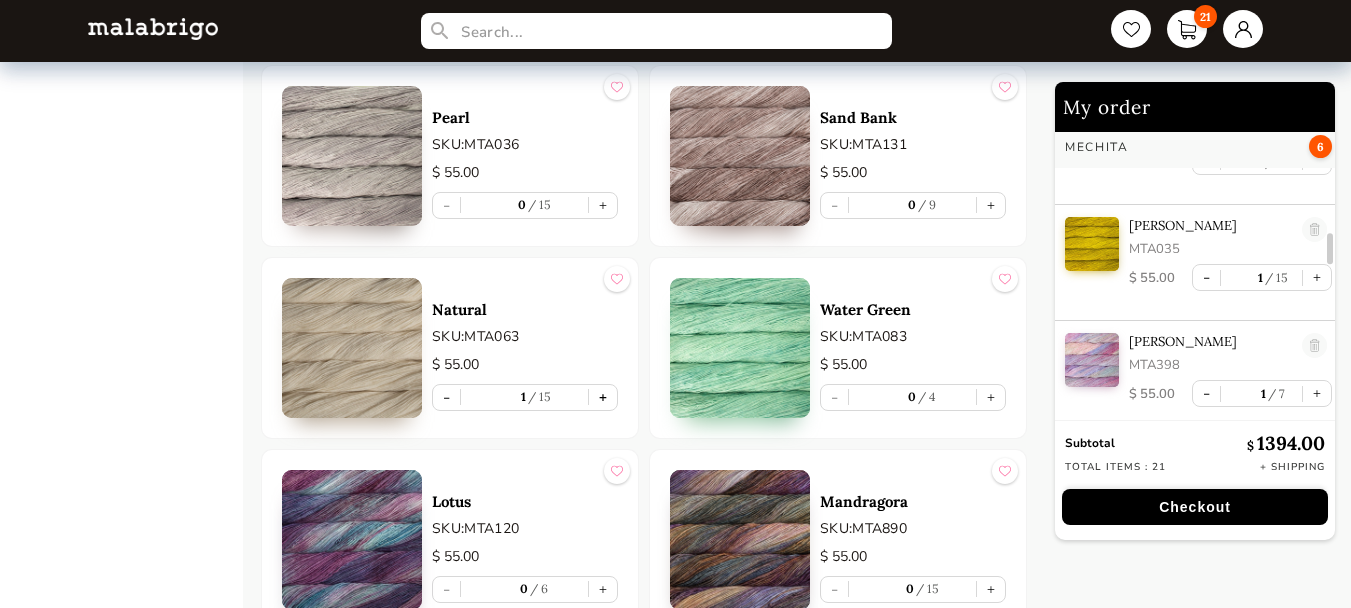 scroll, scrollTop: 1093, scrollLeft: 0, axis: vertical 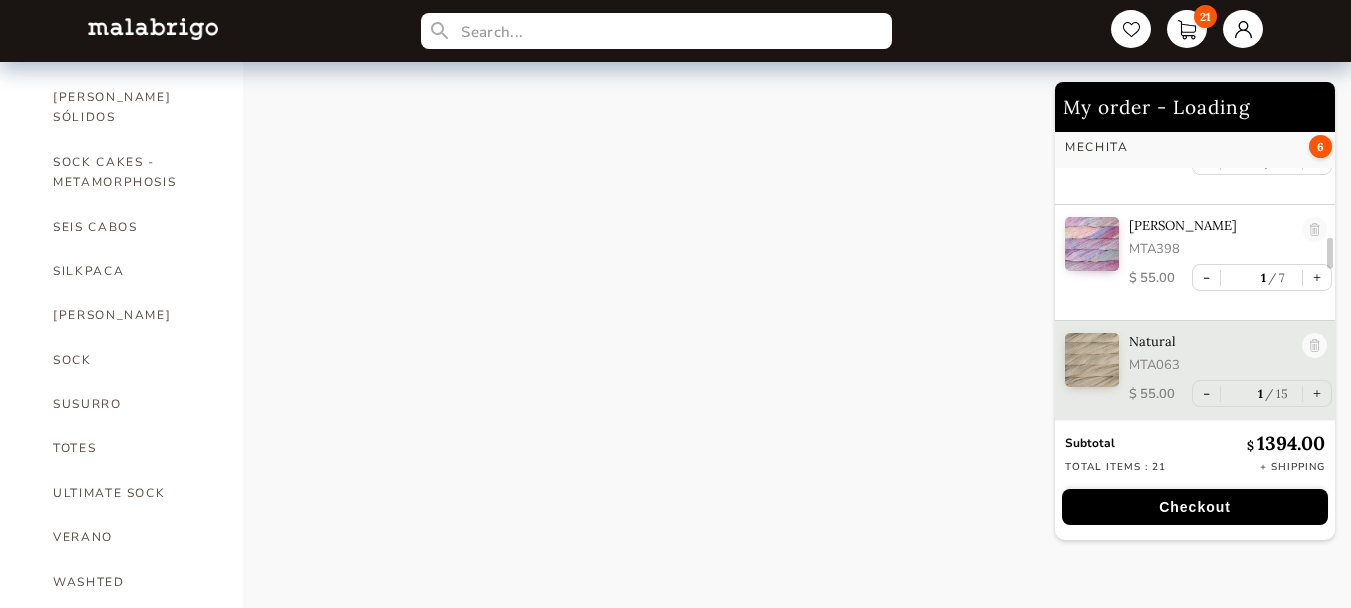 select on "INDEX" 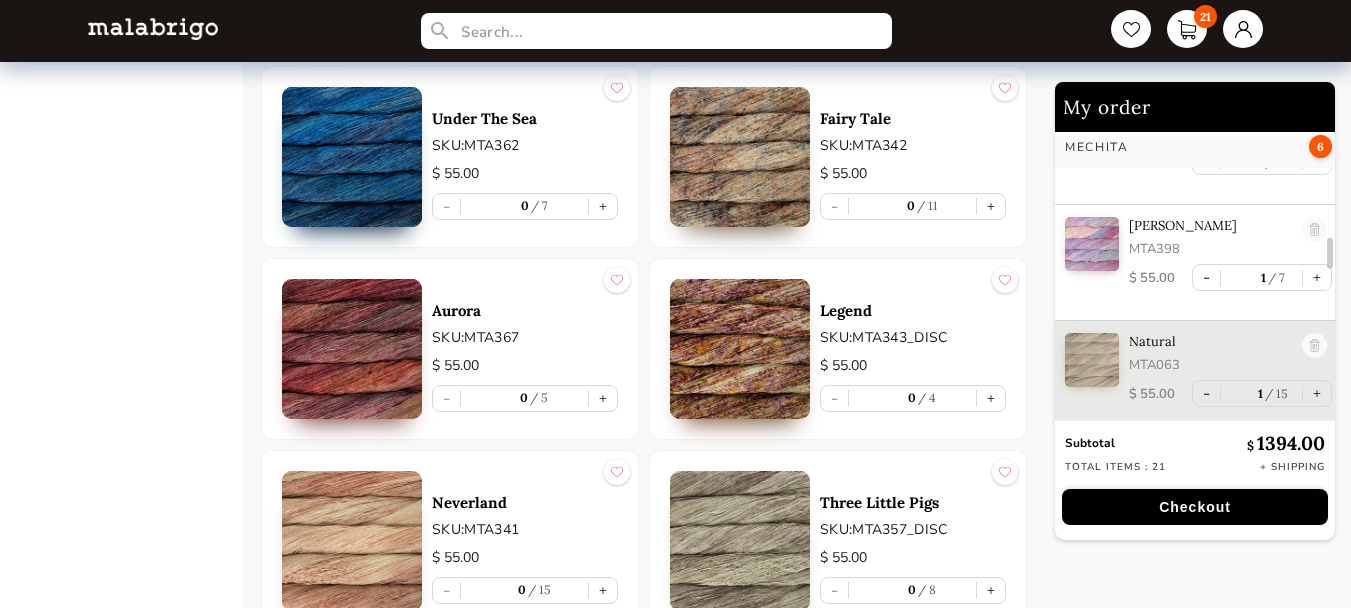 scroll, scrollTop: 2647, scrollLeft: 0, axis: vertical 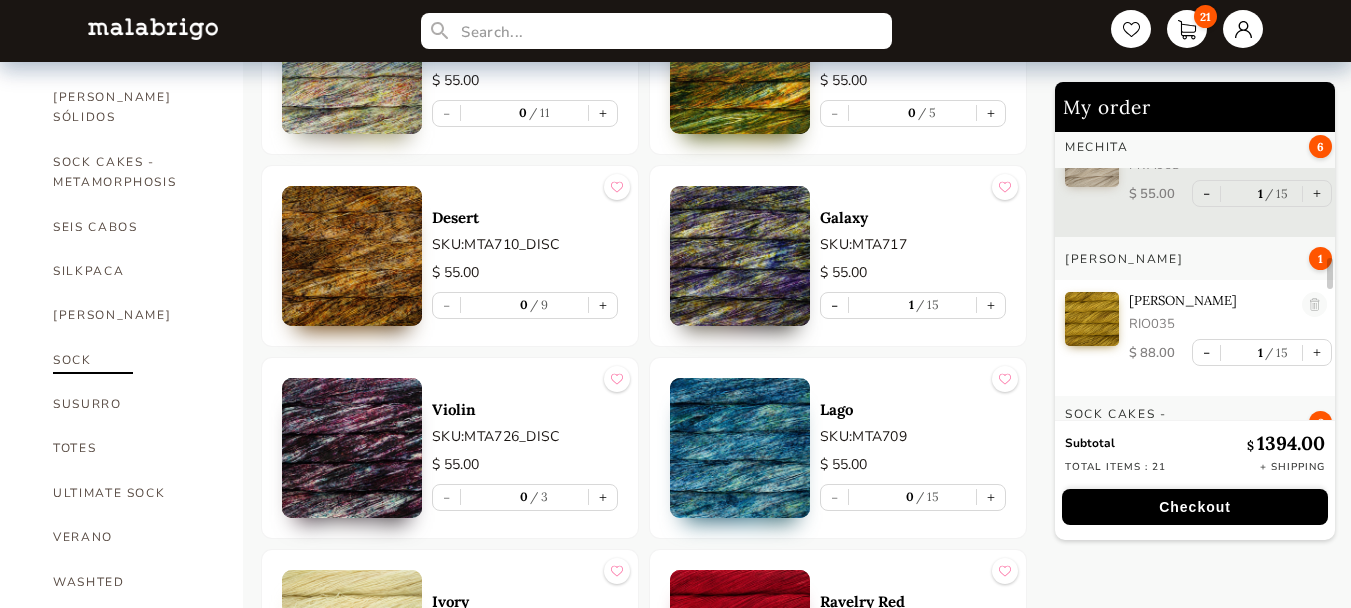 click on "SOCK" at bounding box center [133, 360] 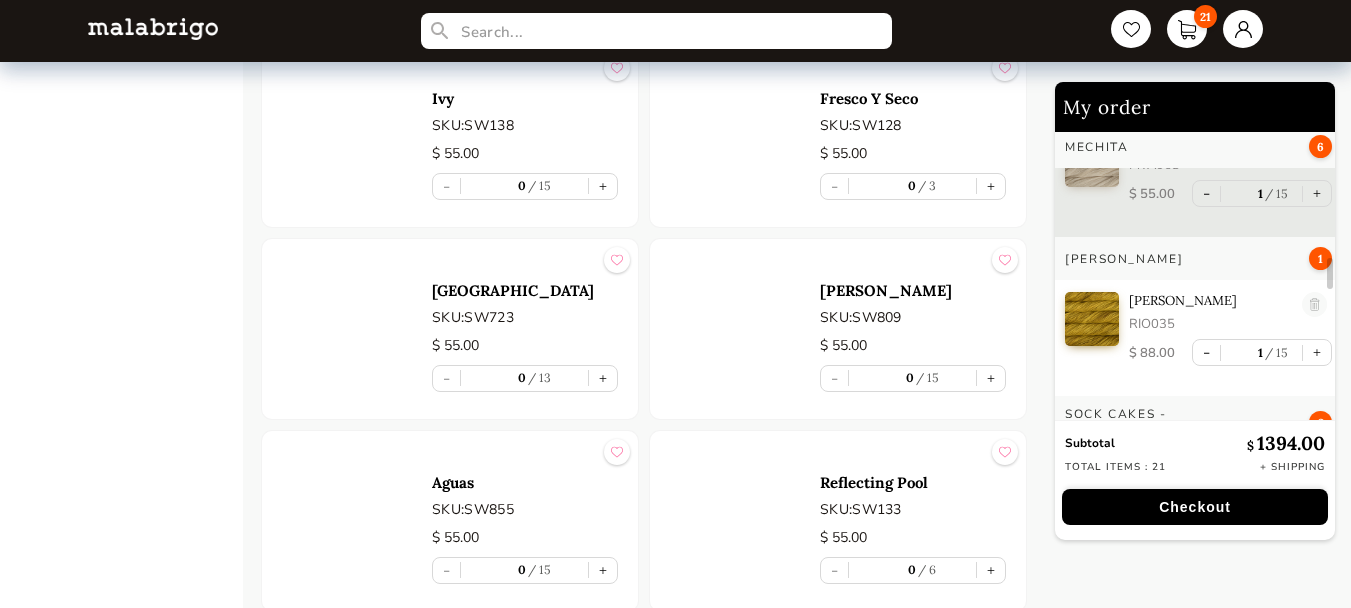 scroll, scrollTop: 4100, scrollLeft: 0, axis: vertical 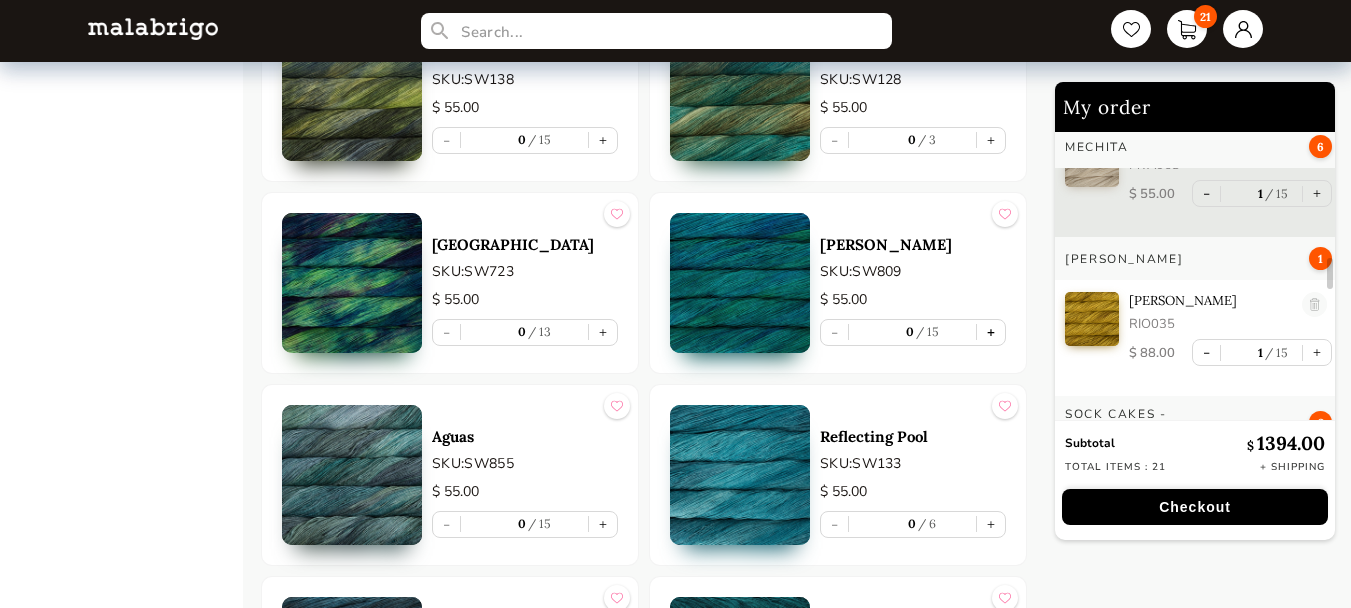 click on "+" at bounding box center (991, 332) 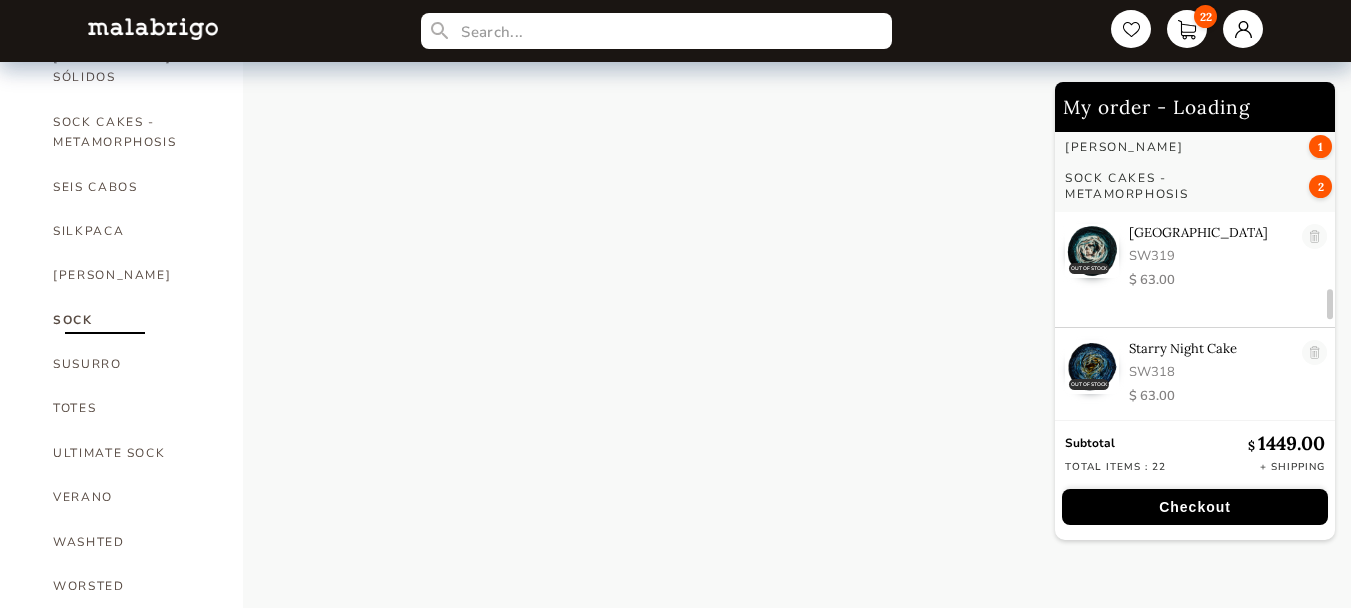 scroll, scrollTop: 1695, scrollLeft: 0, axis: vertical 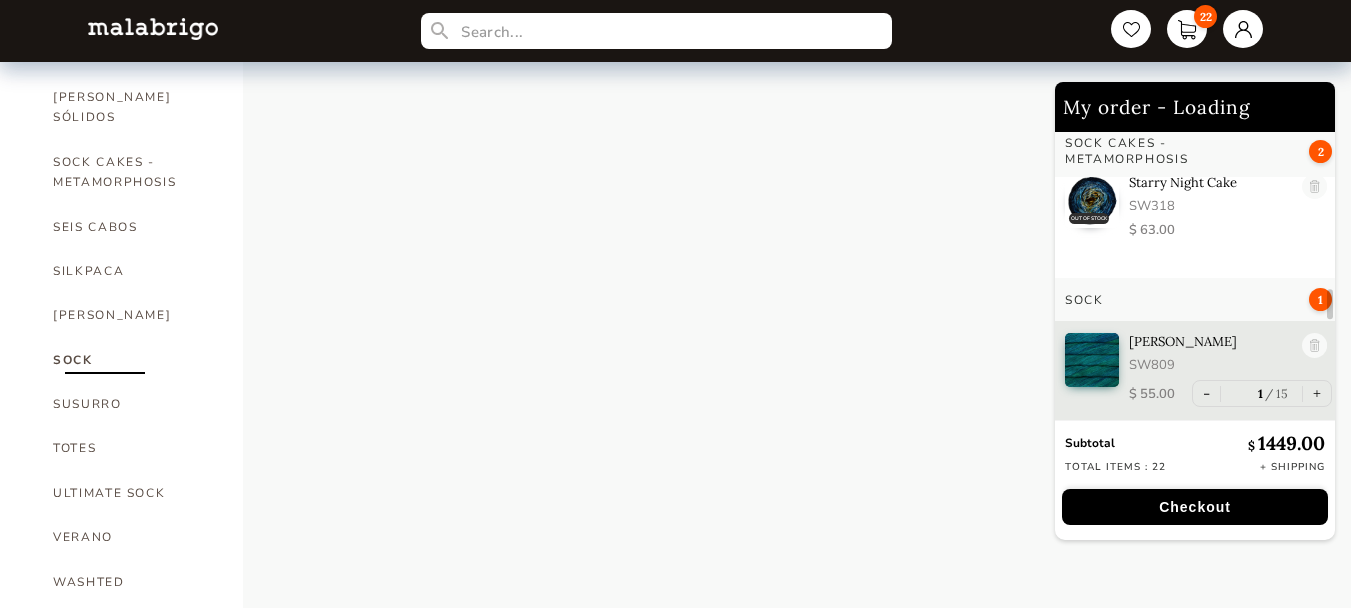 select on "INDEX" 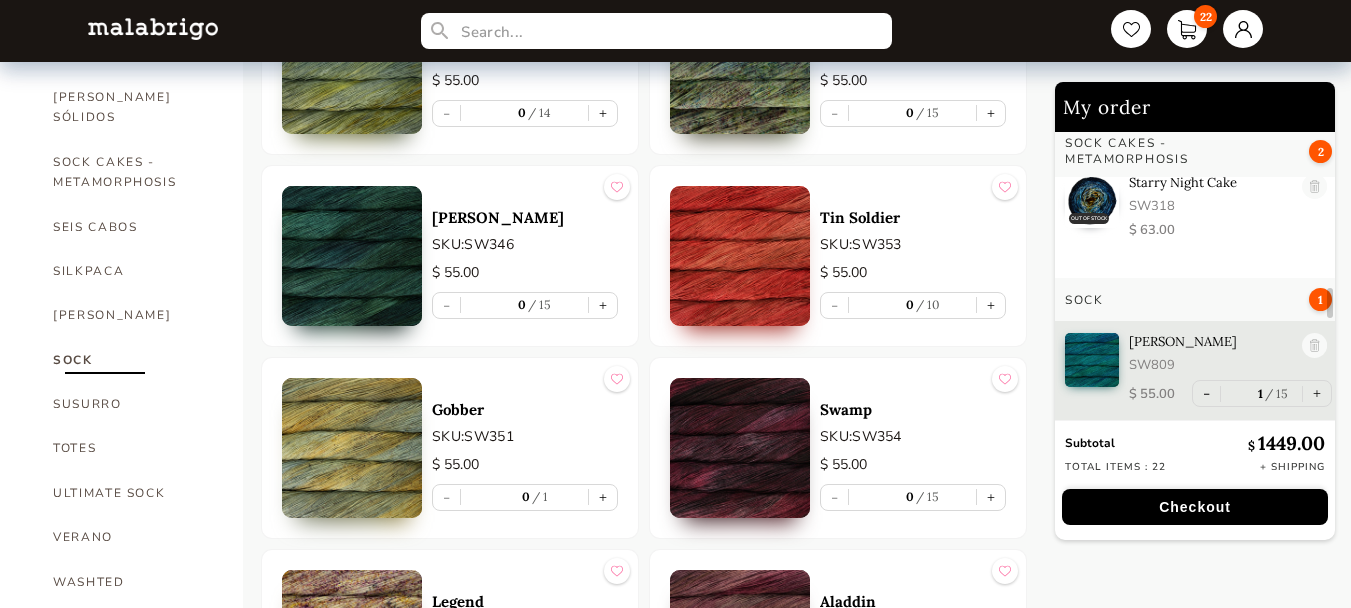 scroll, scrollTop: 1595, scrollLeft: 0, axis: vertical 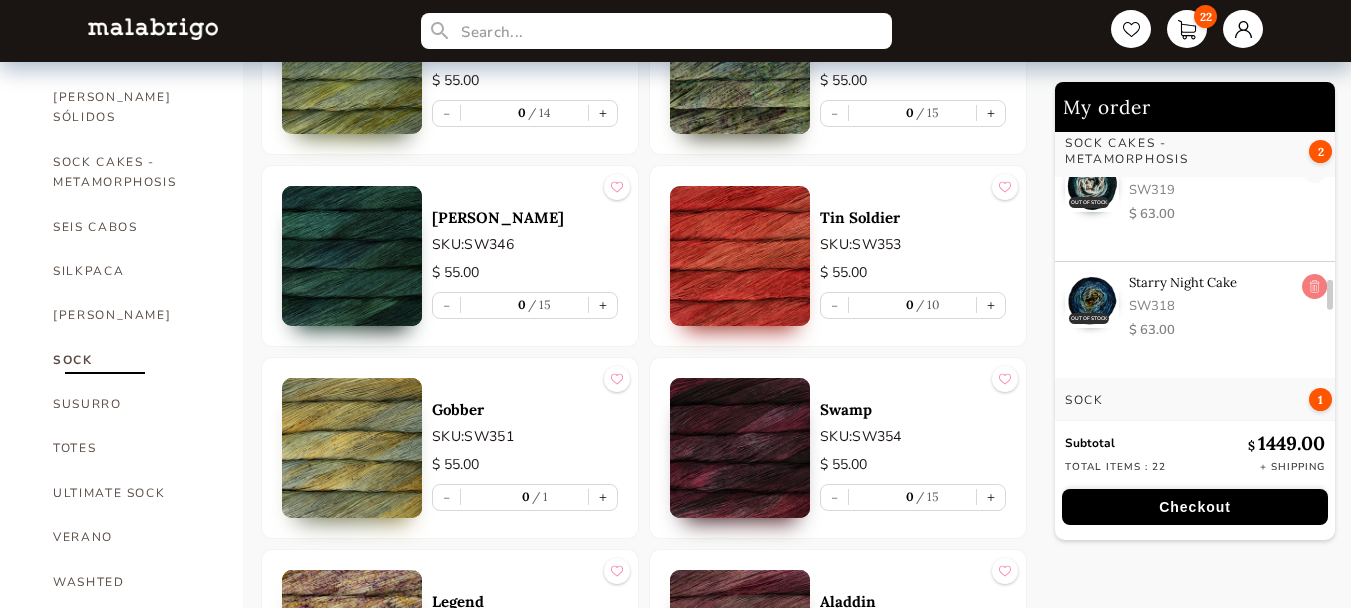 click at bounding box center [1314, 287] 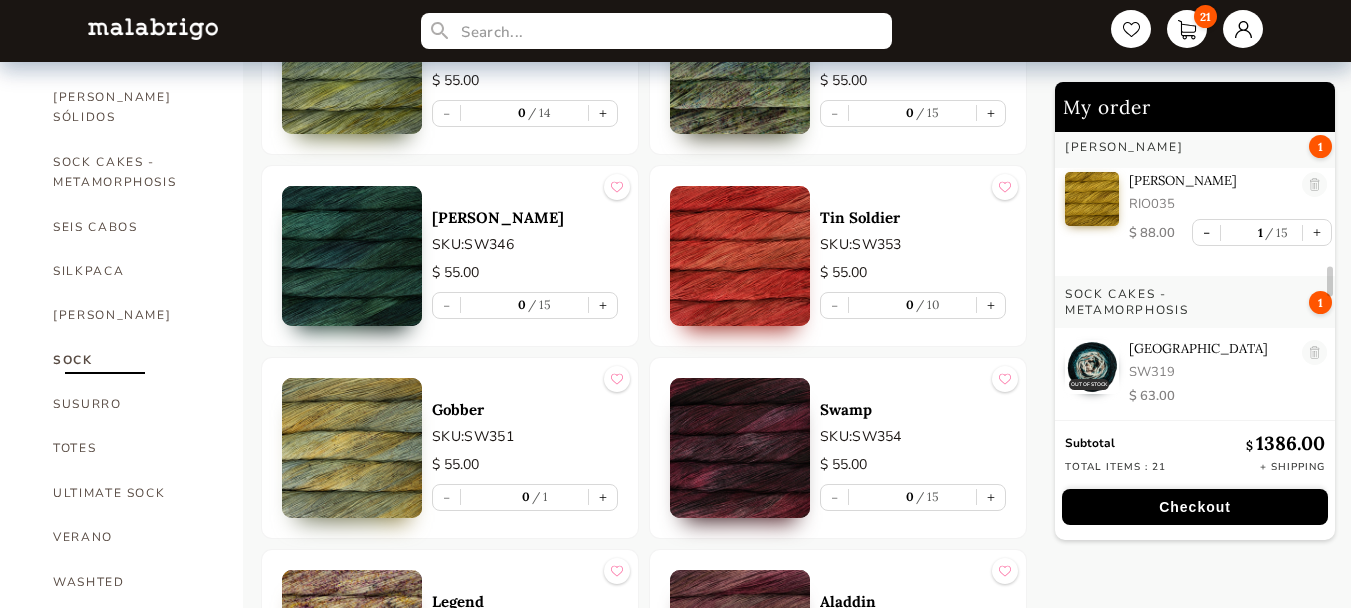 scroll, scrollTop: 1395, scrollLeft: 0, axis: vertical 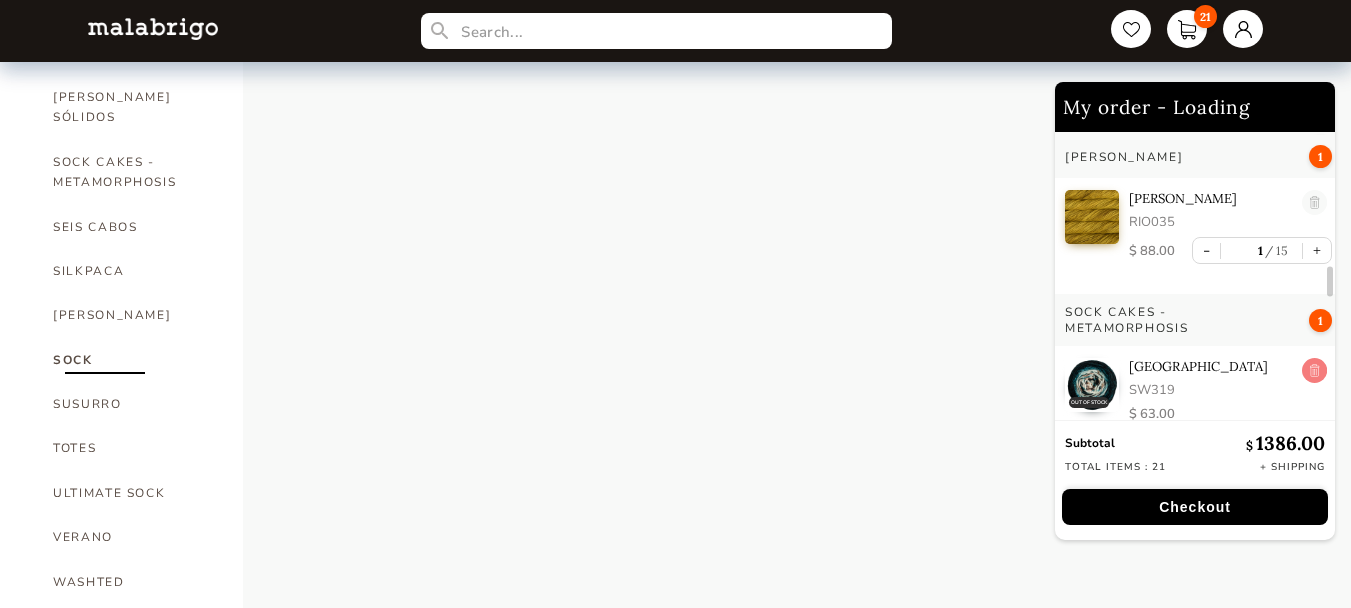 click at bounding box center [1314, 371] 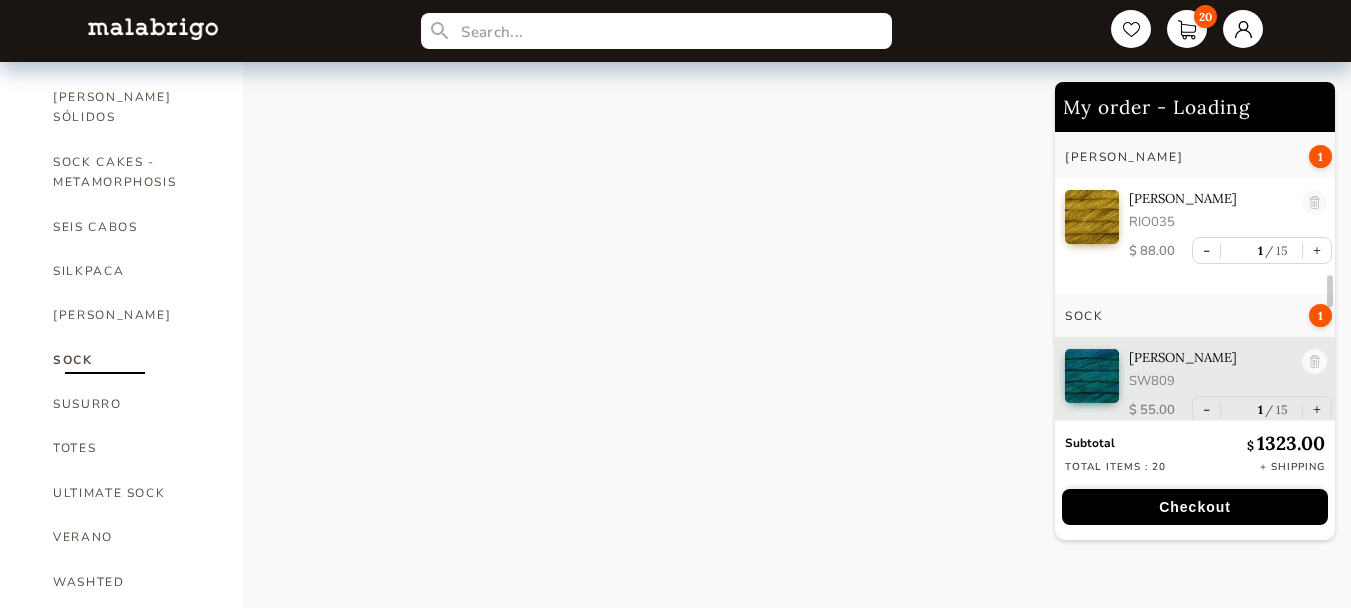 select on "INDEX" 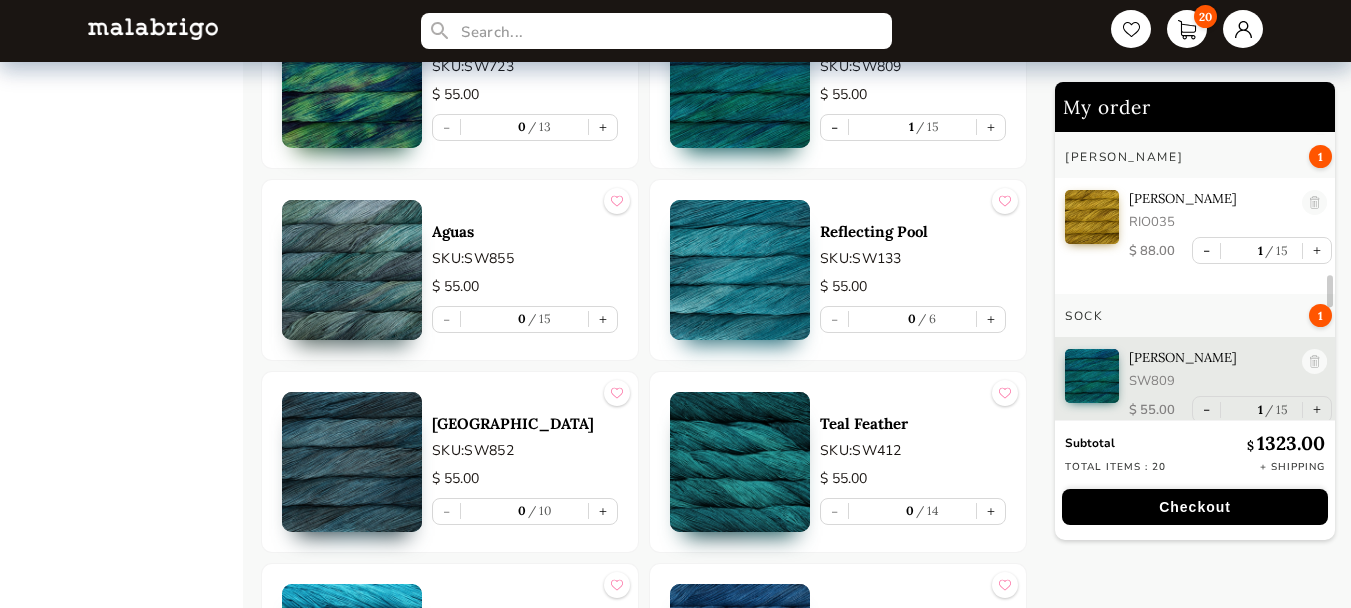 scroll, scrollTop: 4347, scrollLeft: 0, axis: vertical 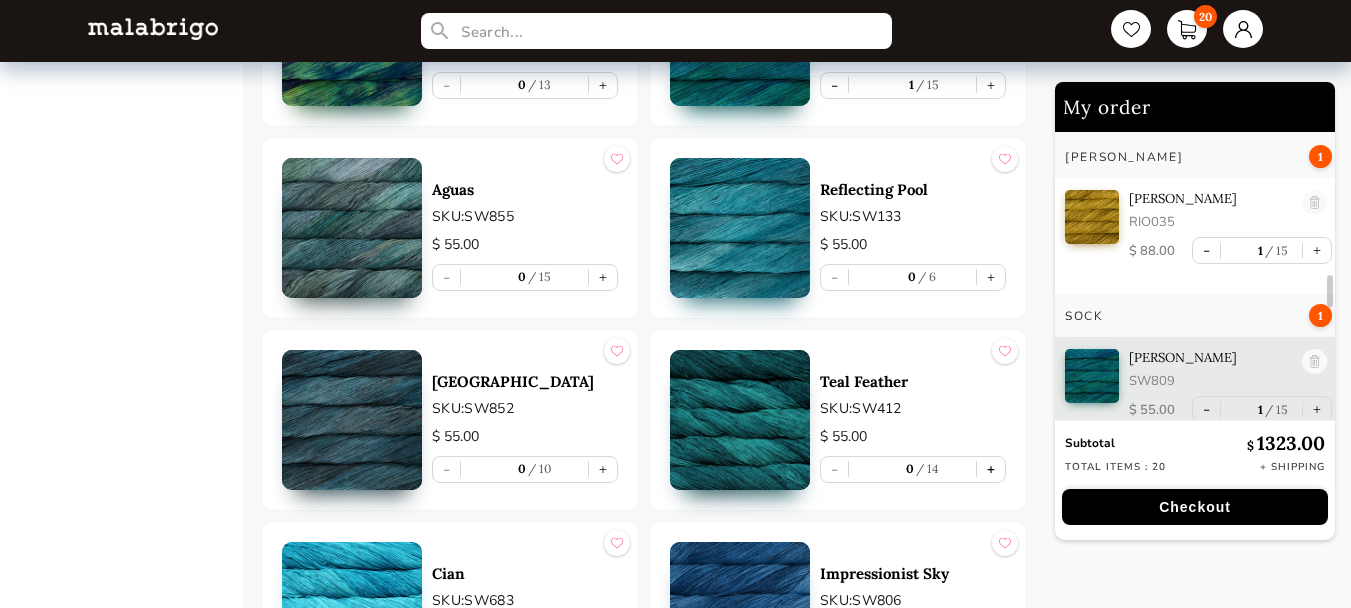 click on "+" at bounding box center (991, 469) 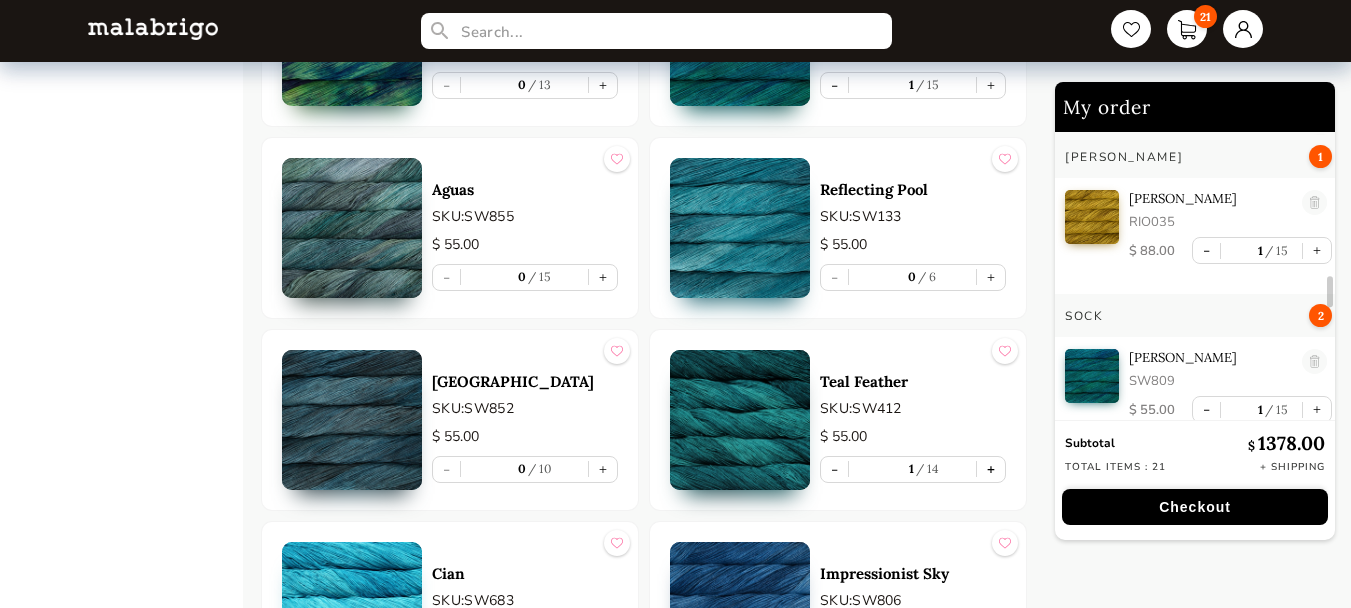scroll, scrollTop: 1527, scrollLeft: 0, axis: vertical 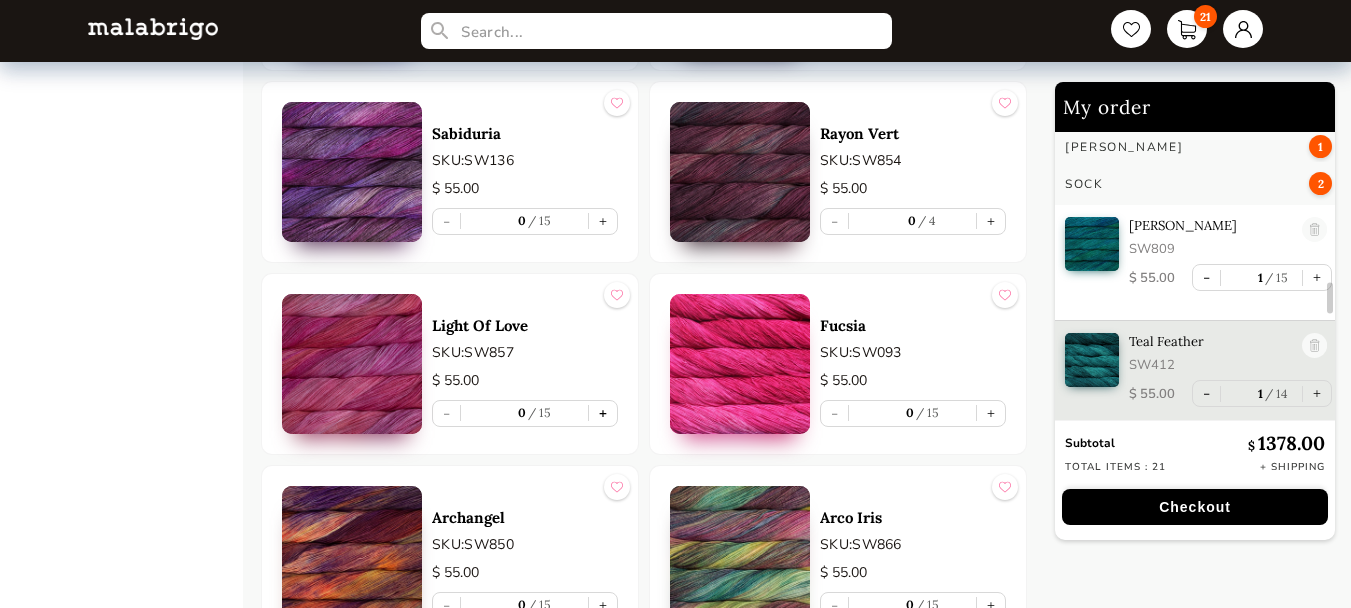 click on "+" at bounding box center (603, 413) 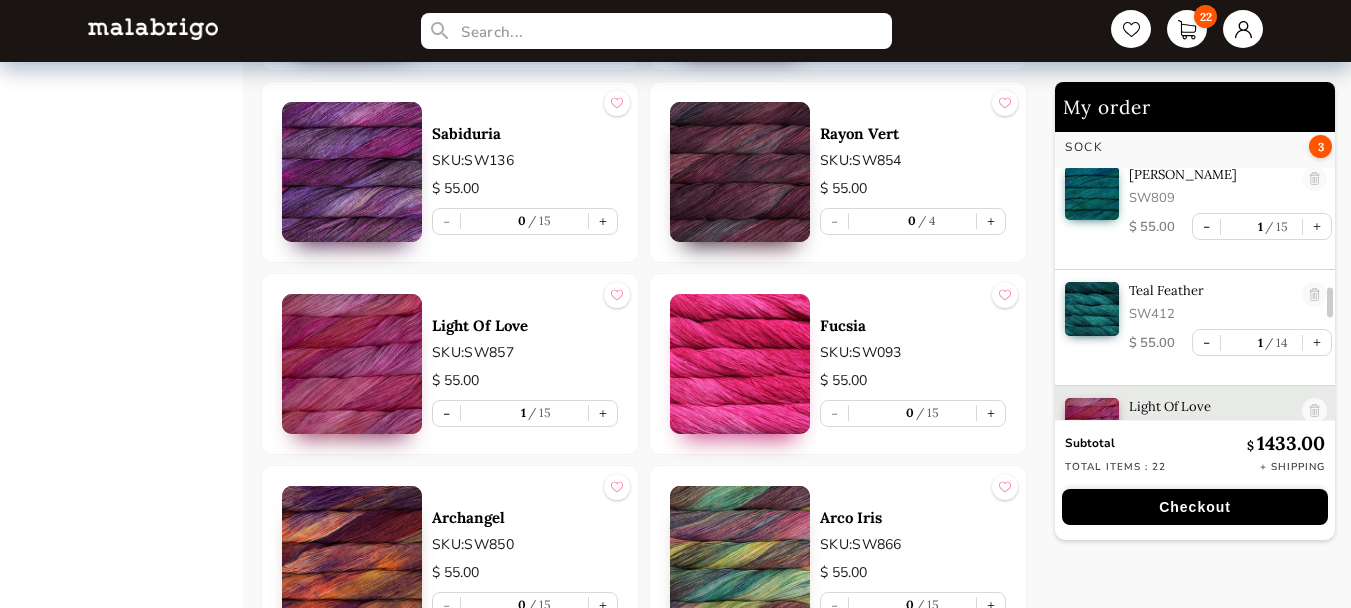 scroll, scrollTop: 1643, scrollLeft: 0, axis: vertical 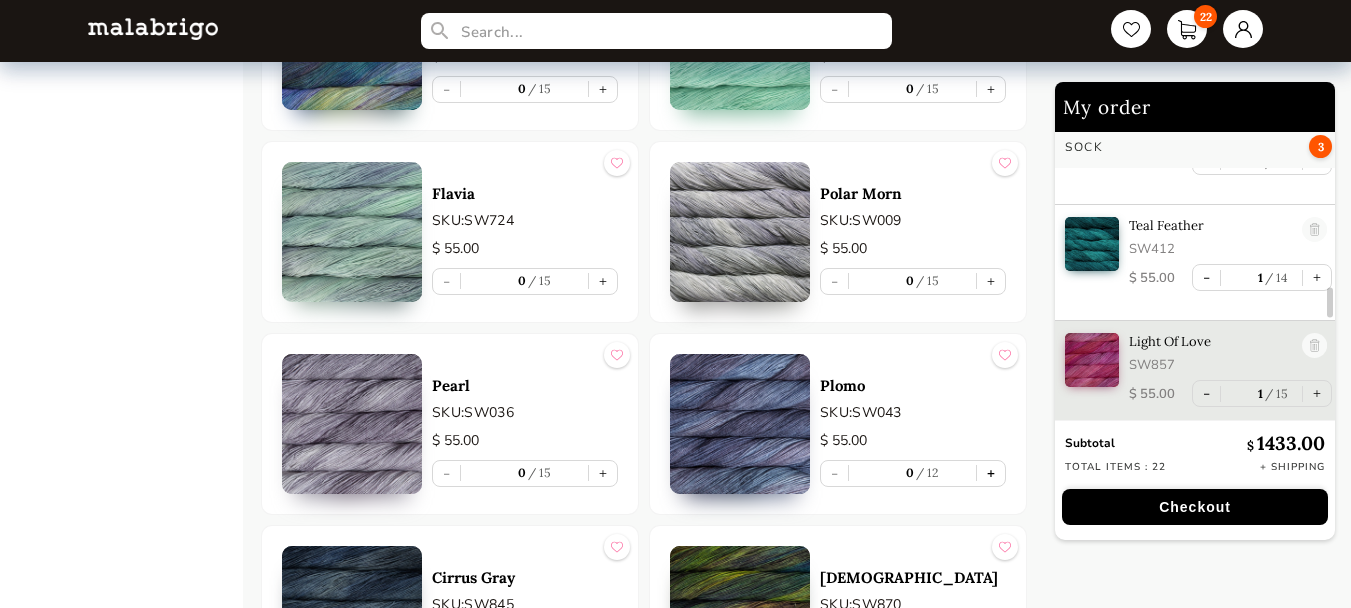 click on "+" at bounding box center [991, 473] 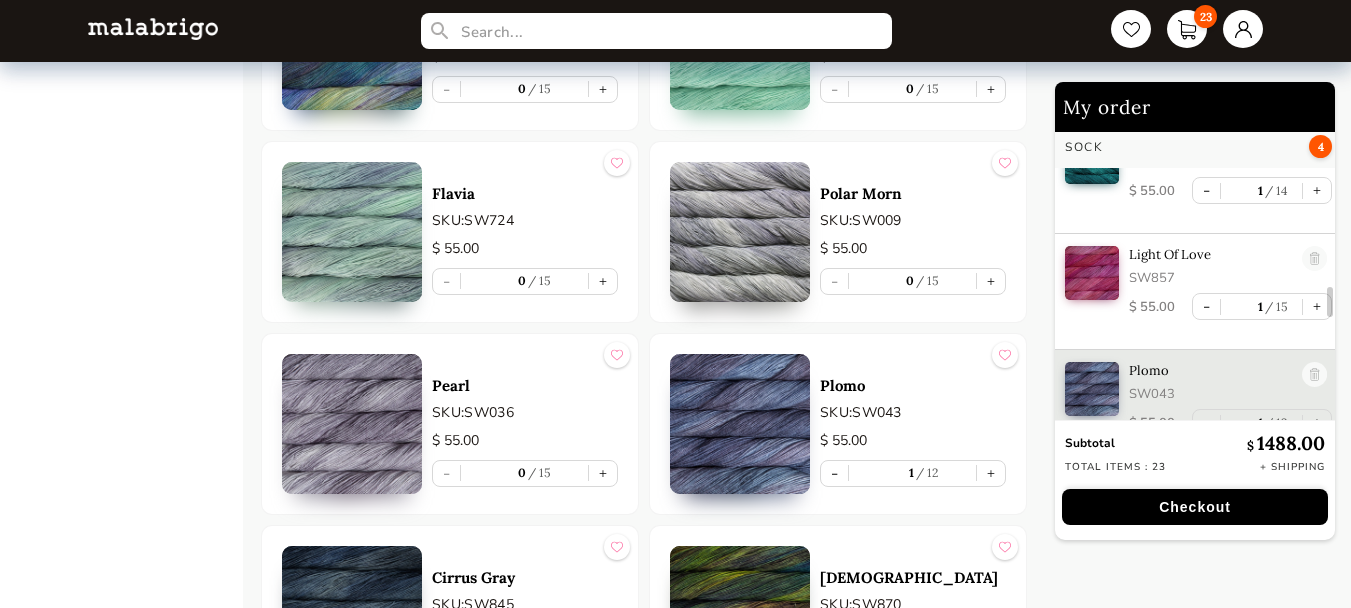 scroll, scrollTop: 1759, scrollLeft: 0, axis: vertical 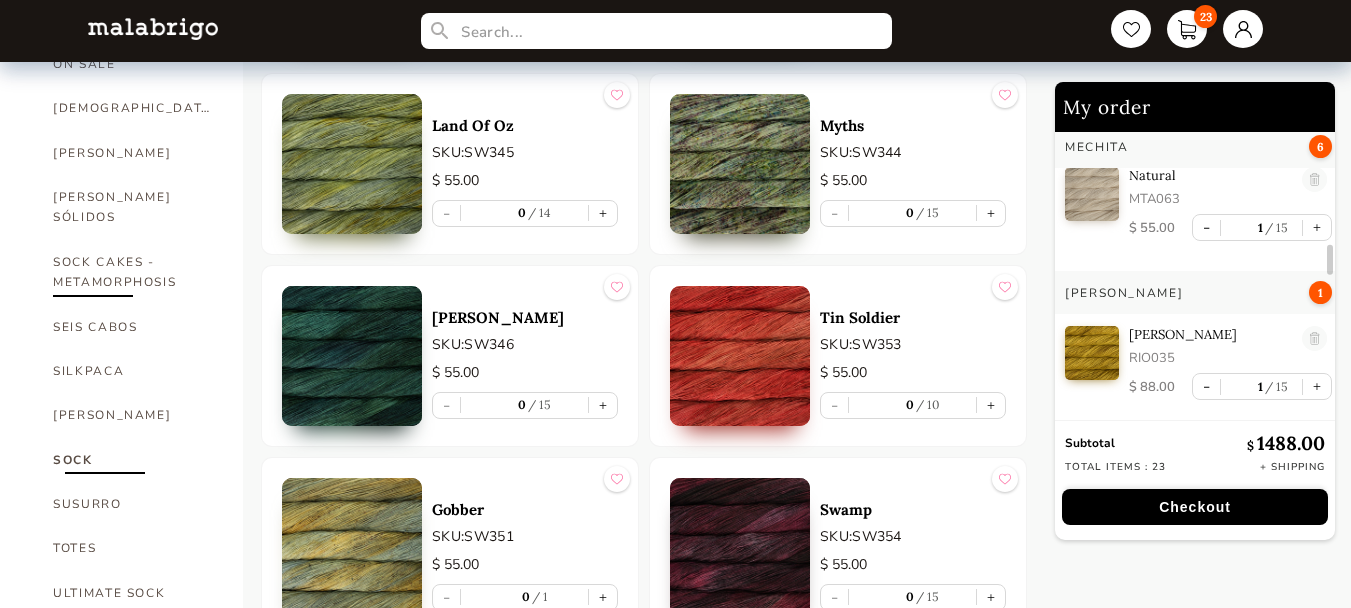 click on "SOCK CAKES - METAMORPHOSIS" at bounding box center (133, 272) 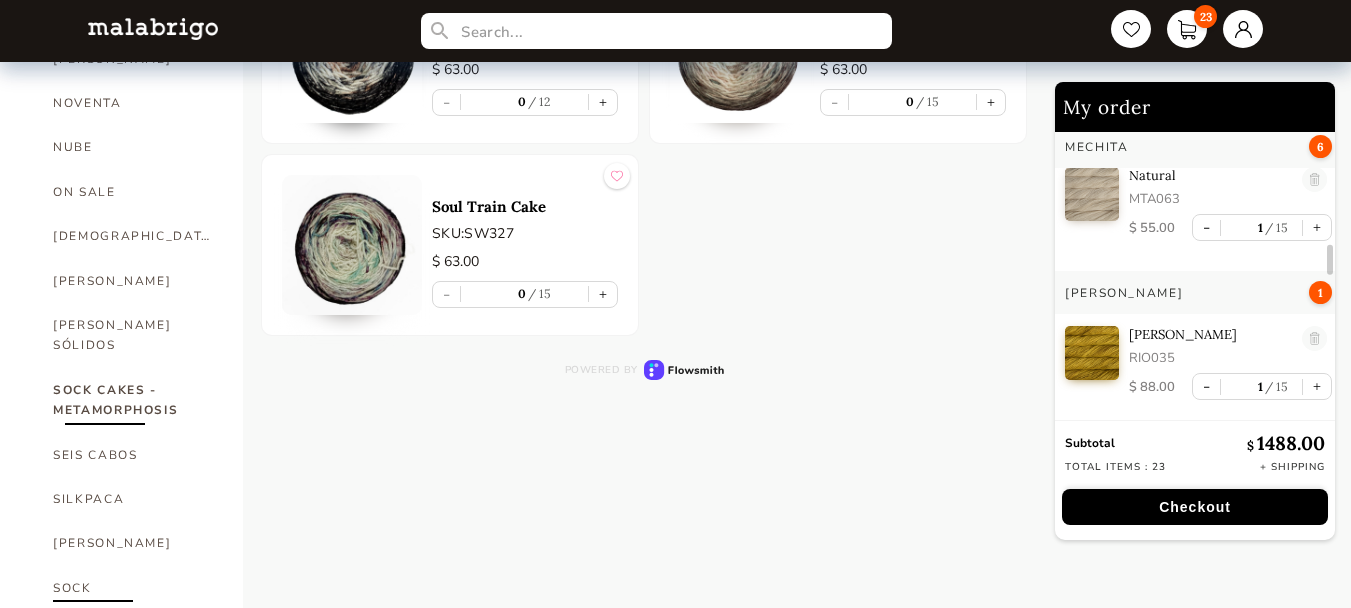 scroll, scrollTop: 1047, scrollLeft: 0, axis: vertical 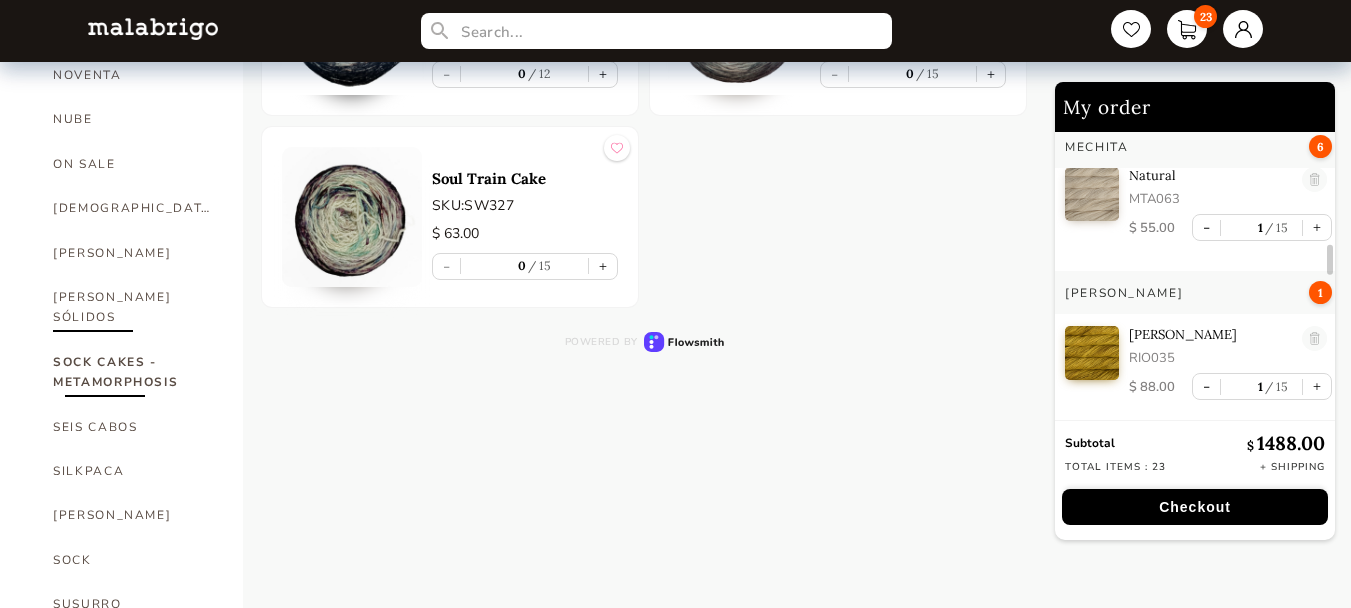 click on "[PERSON_NAME] SÓLIDOS" at bounding box center [133, 307] 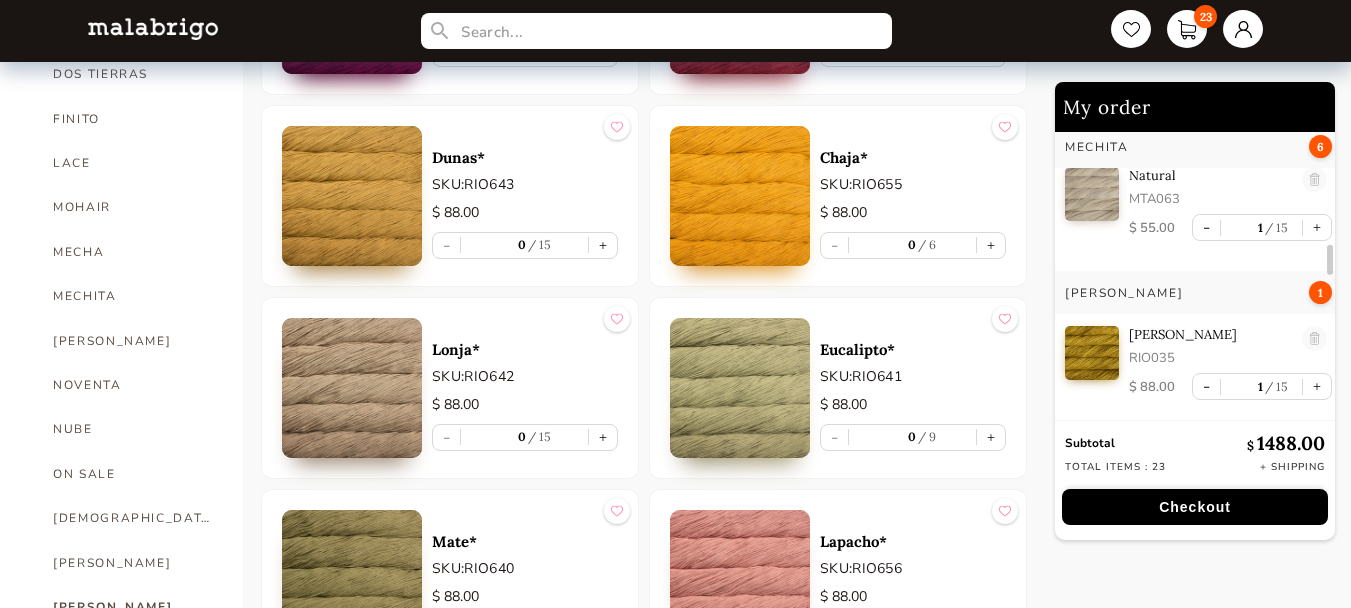 scroll, scrollTop: 847, scrollLeft: 0, axis: vertical 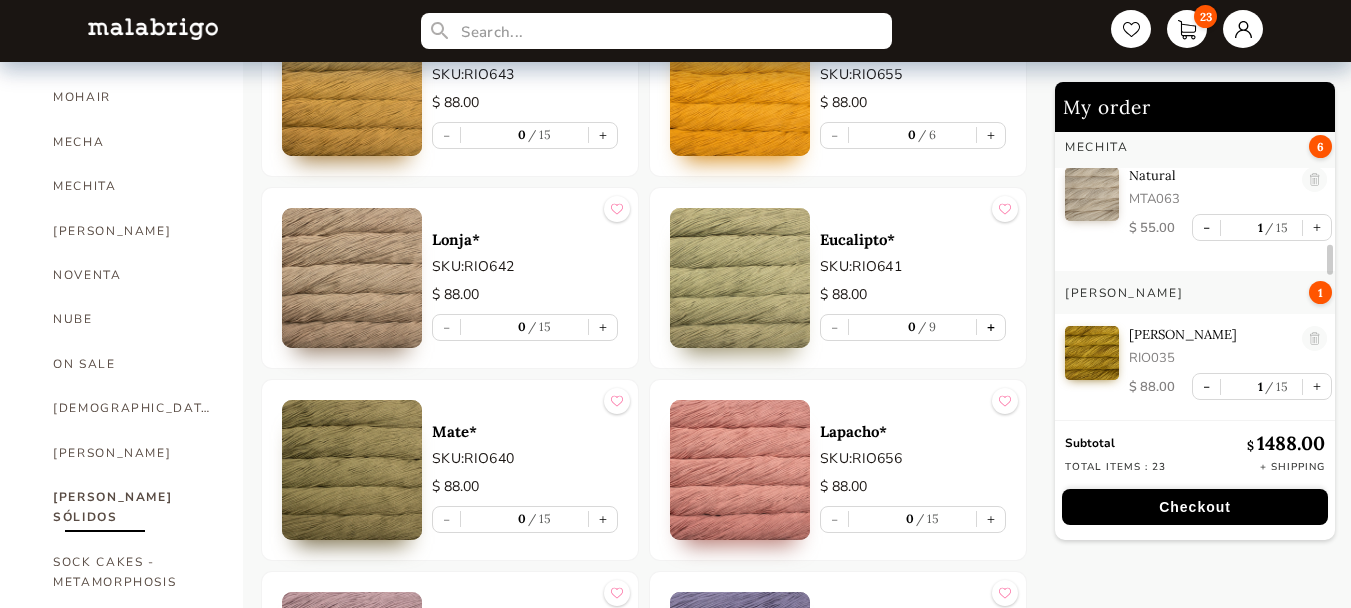 click on "+" at bounding box center [991, 327] 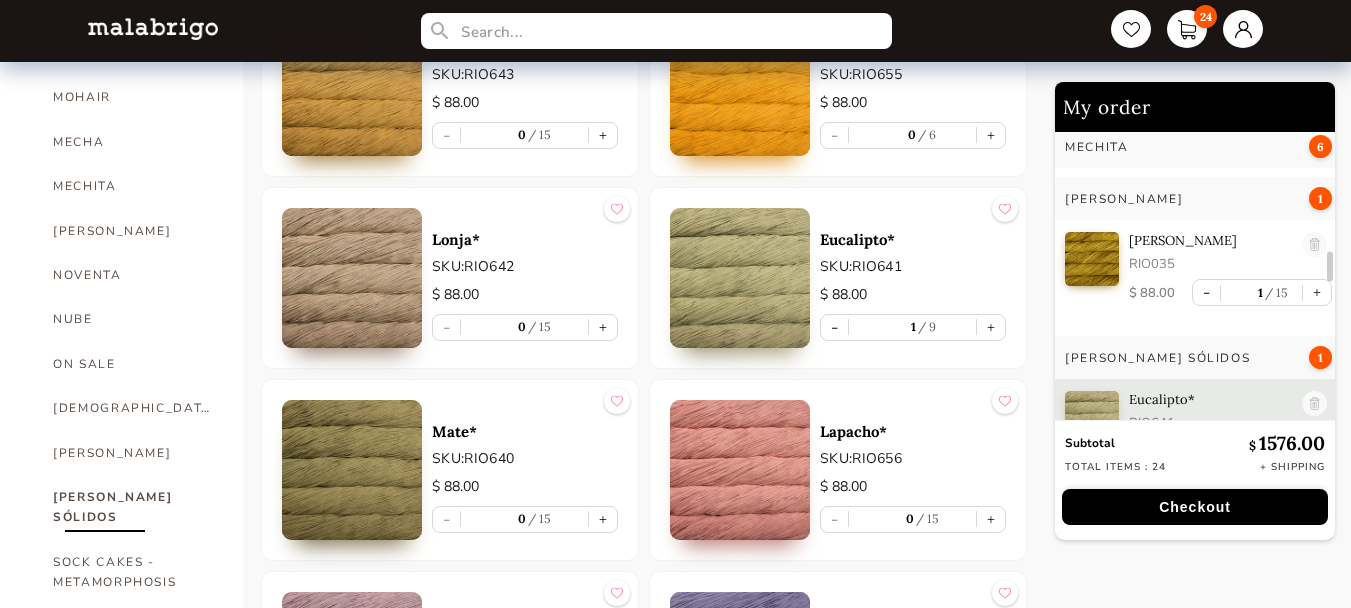 scroll, scrollTop: 1411, scrollLeft: 0, axis: vertical 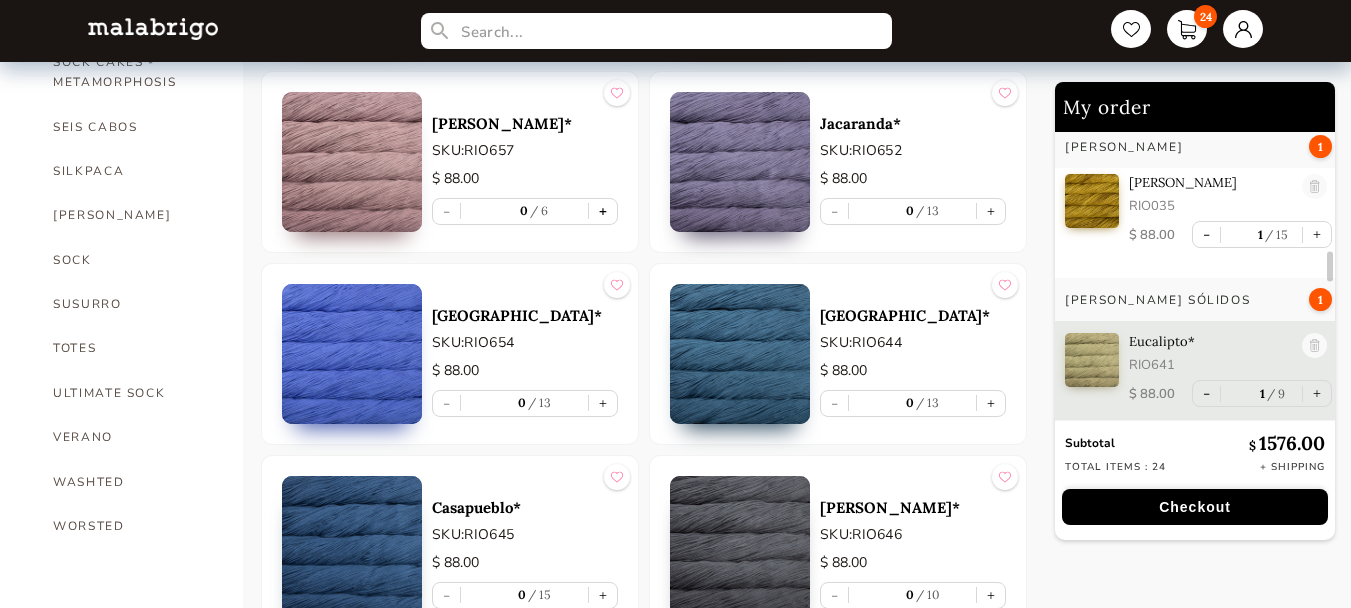 click on "+" at bounding box center [603, 211] 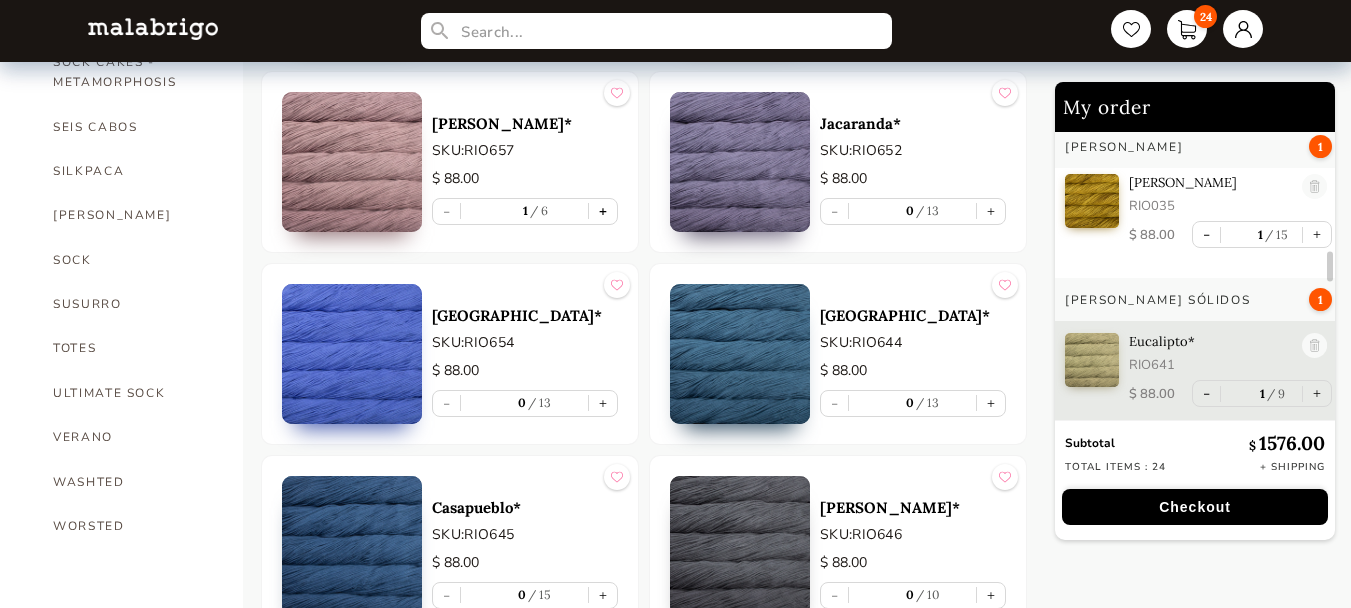 scroll, scrollTop: 1527, scrollLeft: 0, axis: vertical 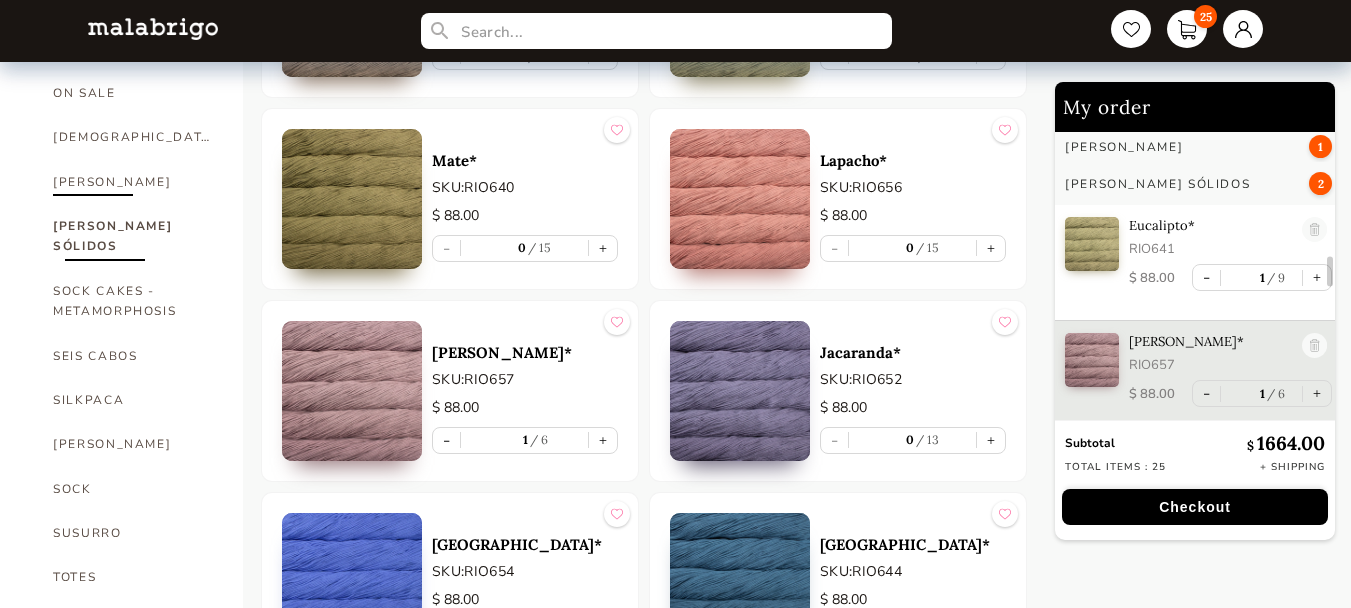 click on "[PERSON_NAME]" at bounding box center (133, 182) 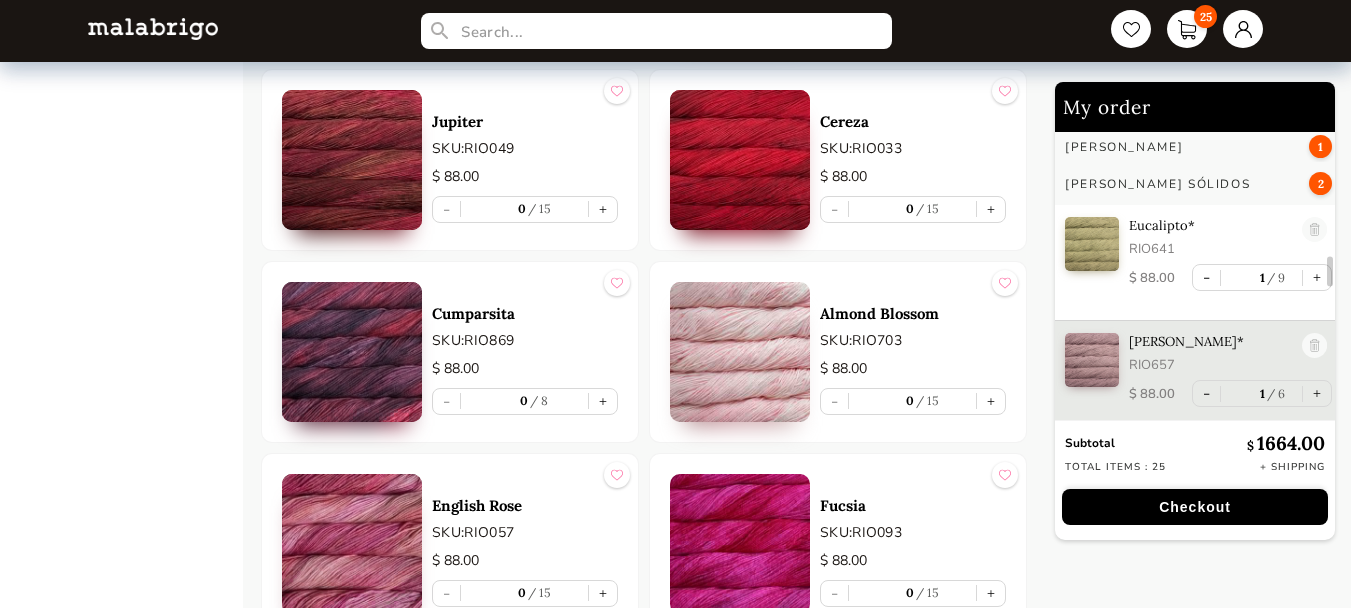 scroll, scrollTop: 1918, scrollLeft: 0, axis: vertical 